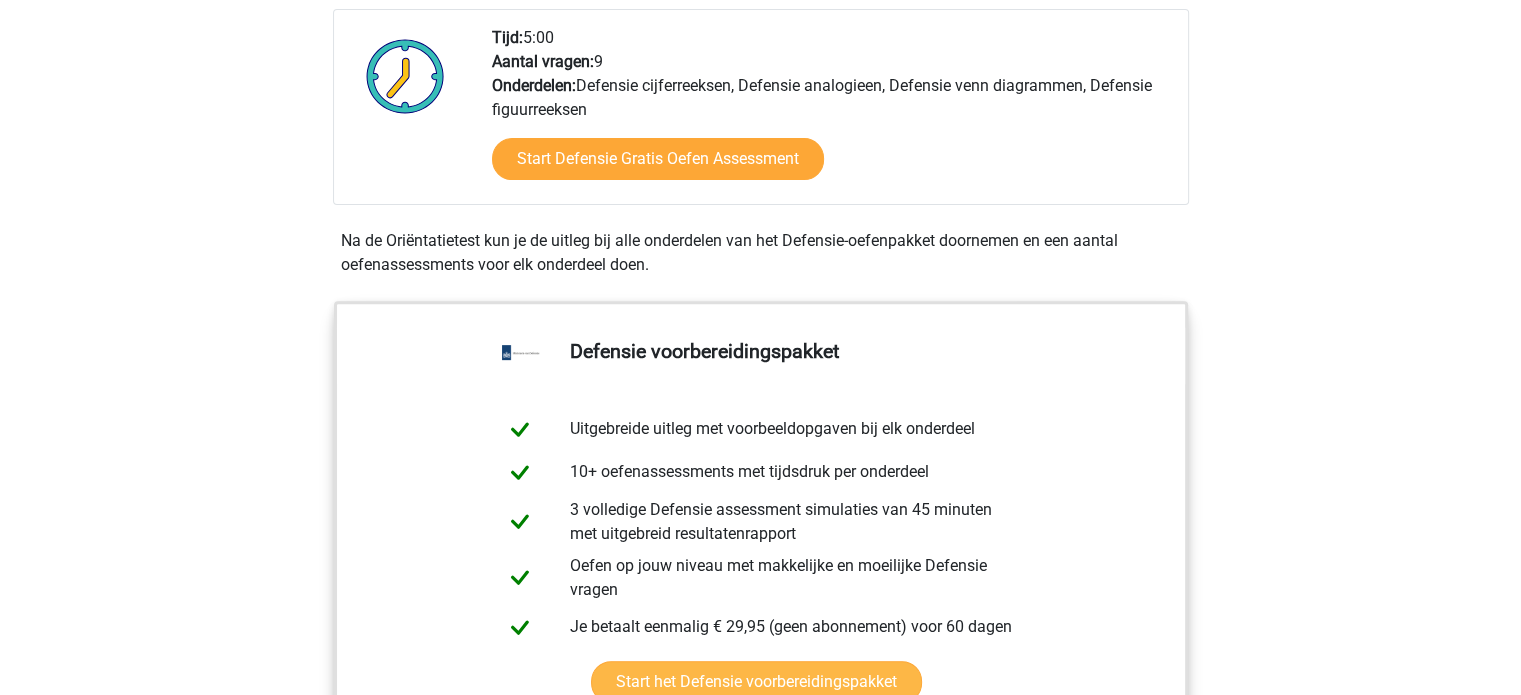 scroll, scrollTop: 500, scrollLeft: 0, axis: vertical 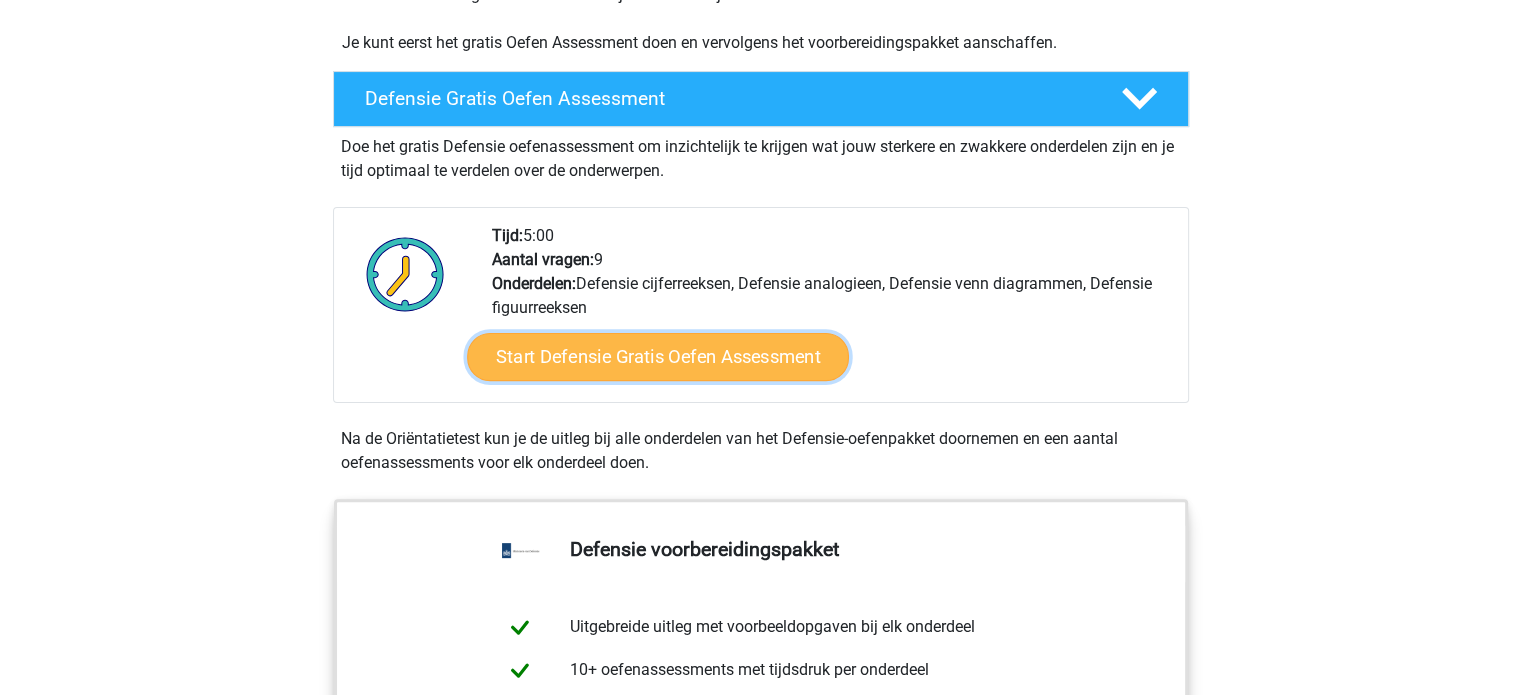 click on "Start Defensie Gratis Oefen Assessment" at bounding box center (658, 357) 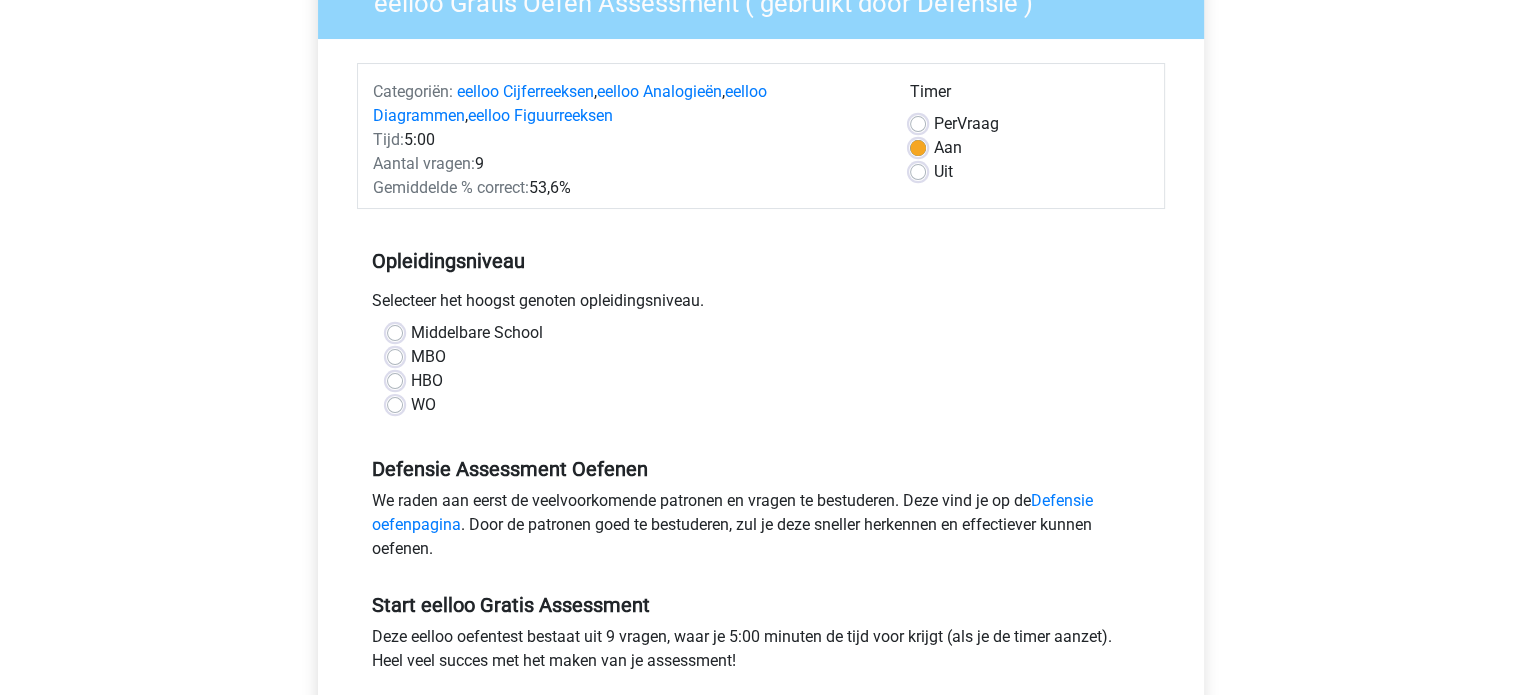 scroll, scrollTop: 200, scrollLeft: 0, axis: vertical 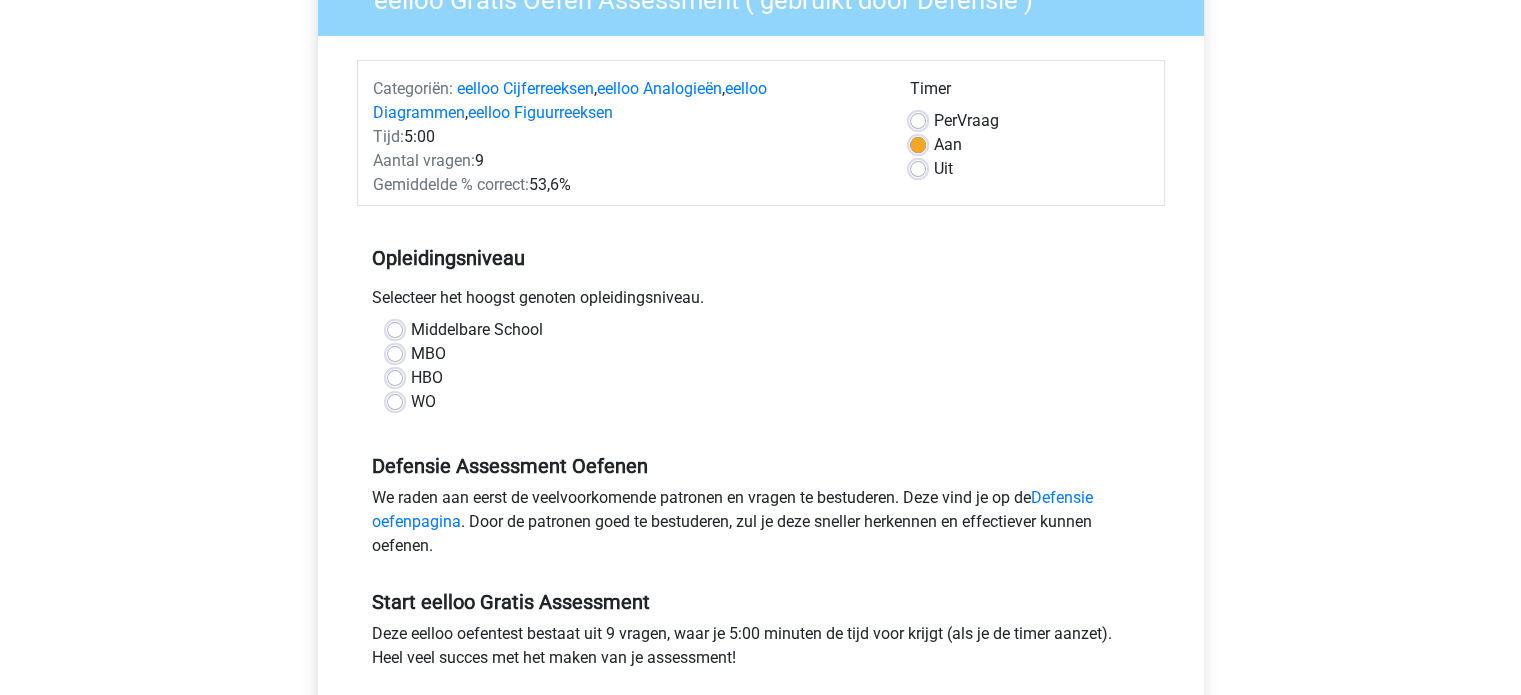 click on "WO" at bounding box center (761, 402) 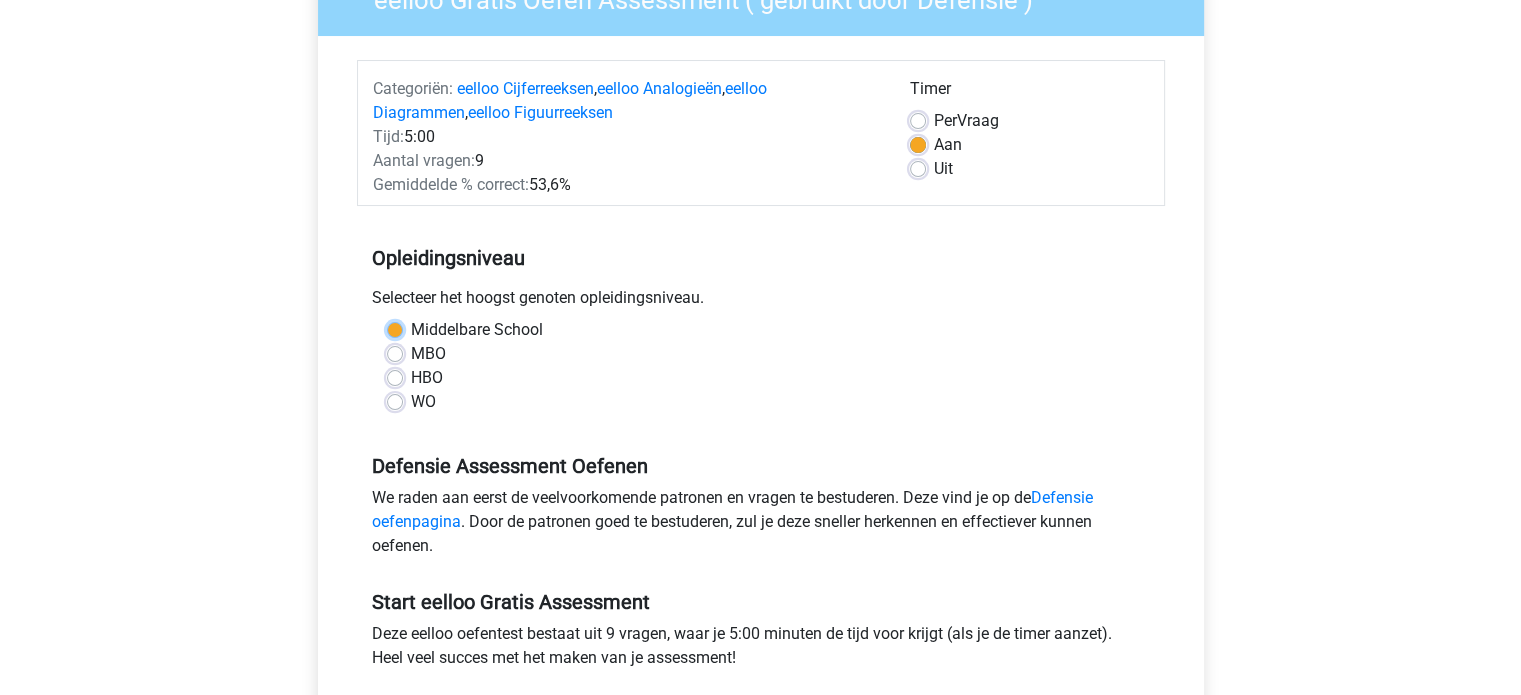 click on "Middelbare School" at bounding box center [395, 328] 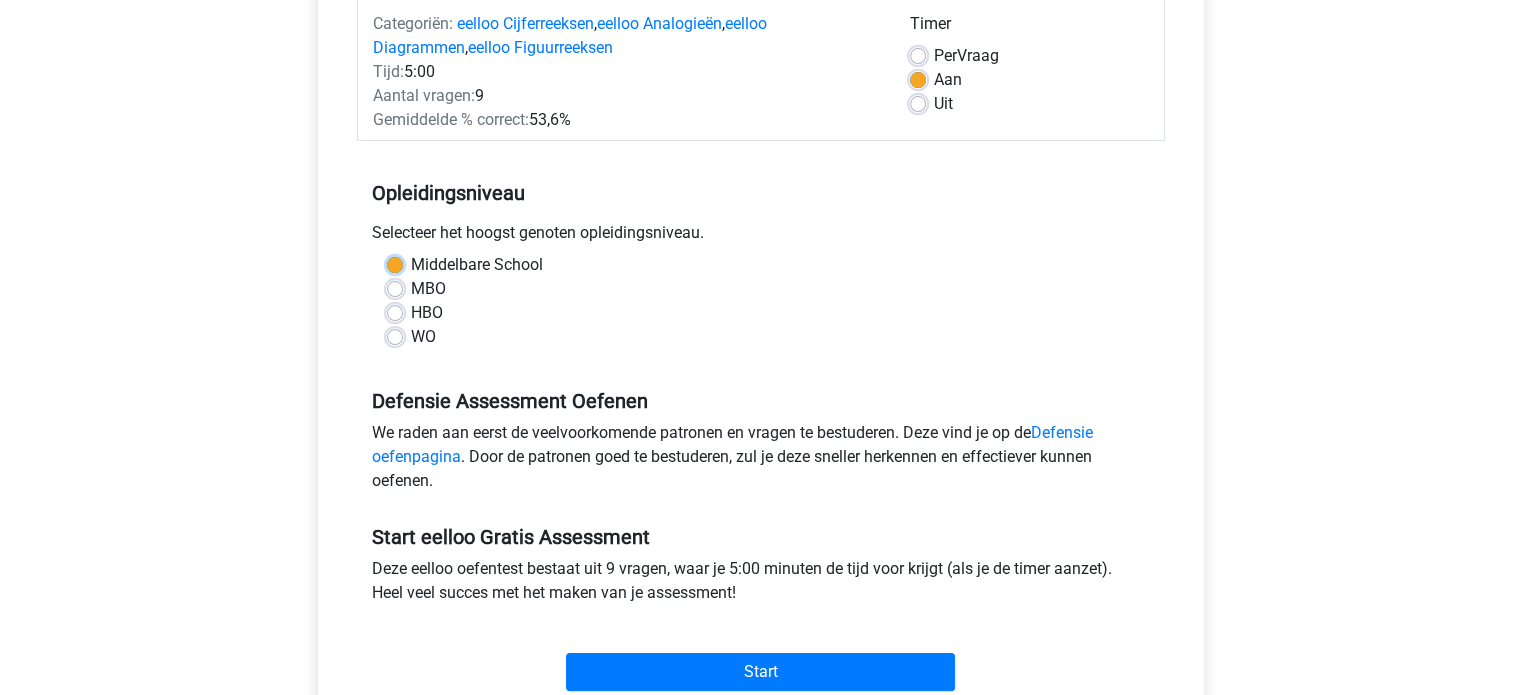 scroll, scrollTop: 500, scrollLeft: 0, axis: vertical 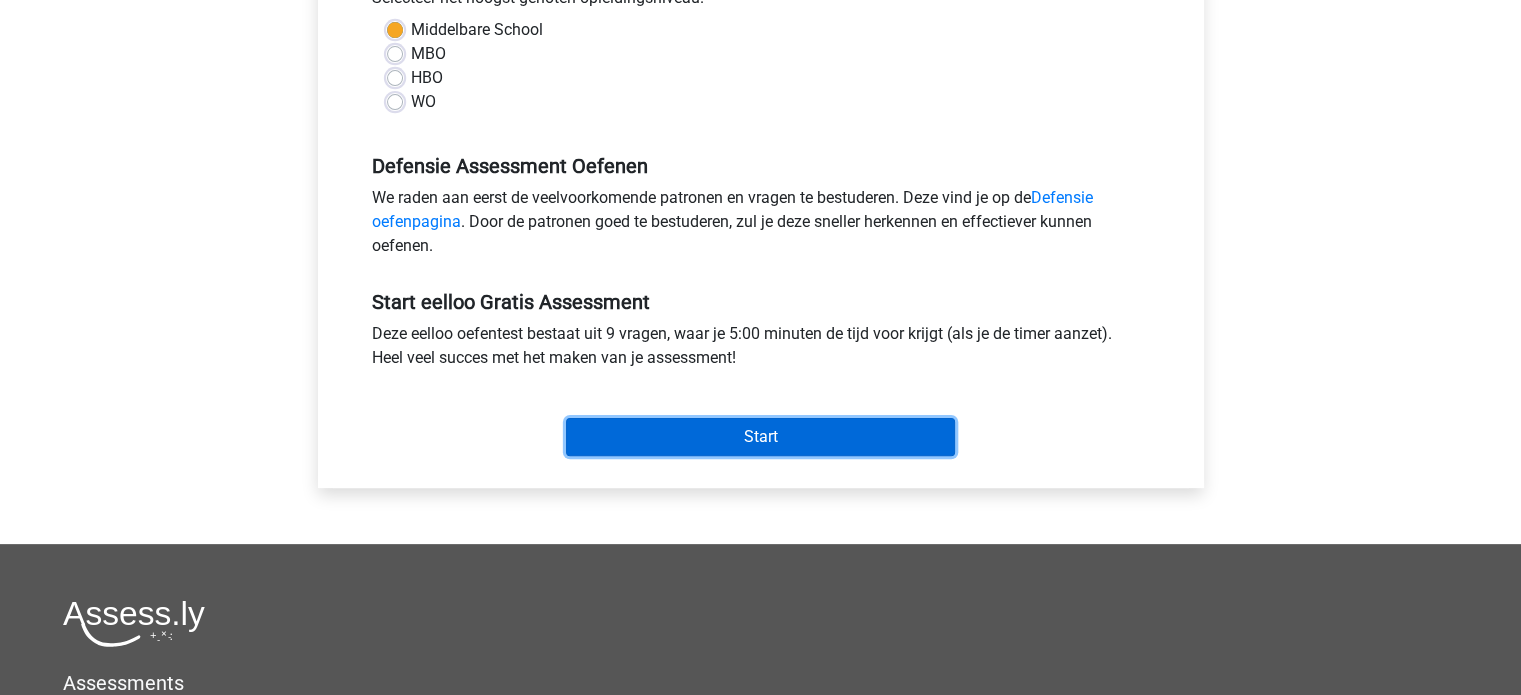 click on "Start" at bounding box center (760, 437) 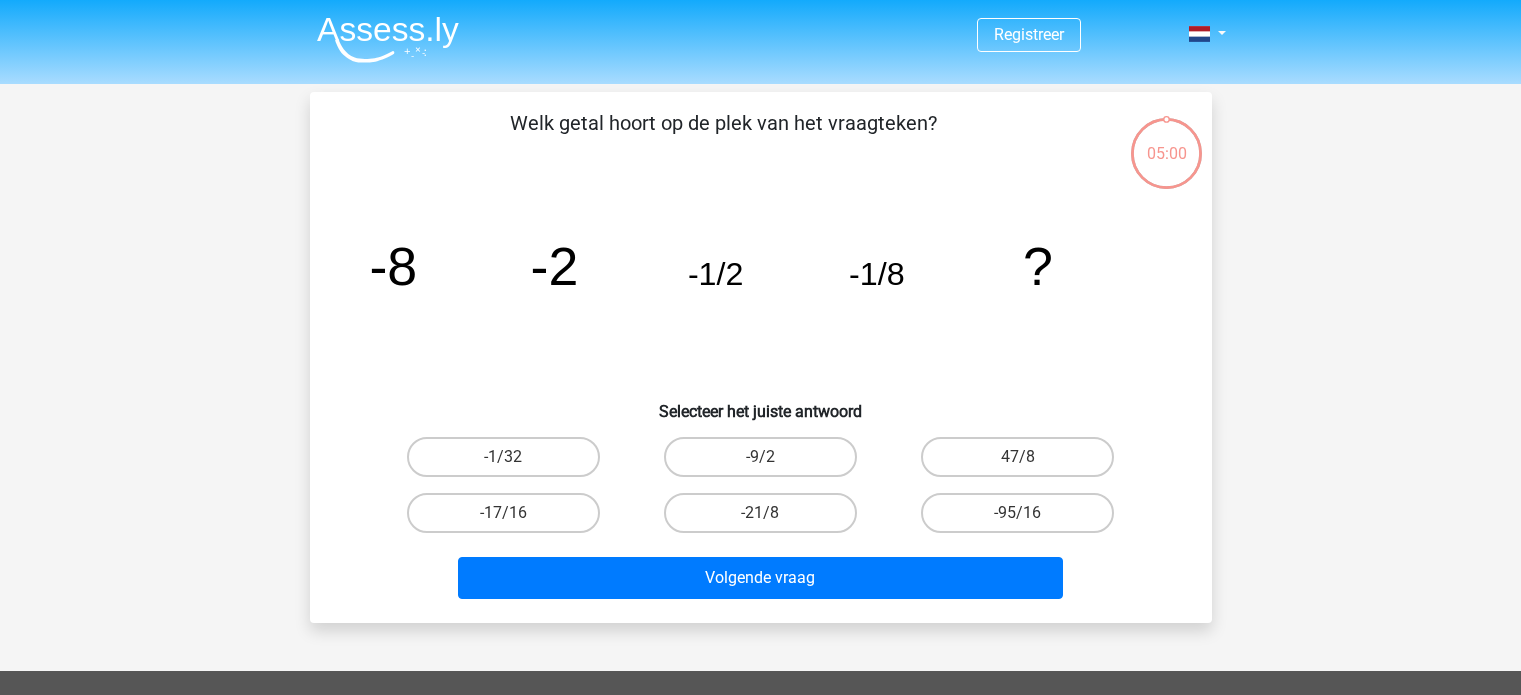 scroll, scrollTop: 0, scrollLeft: 0, axis: both 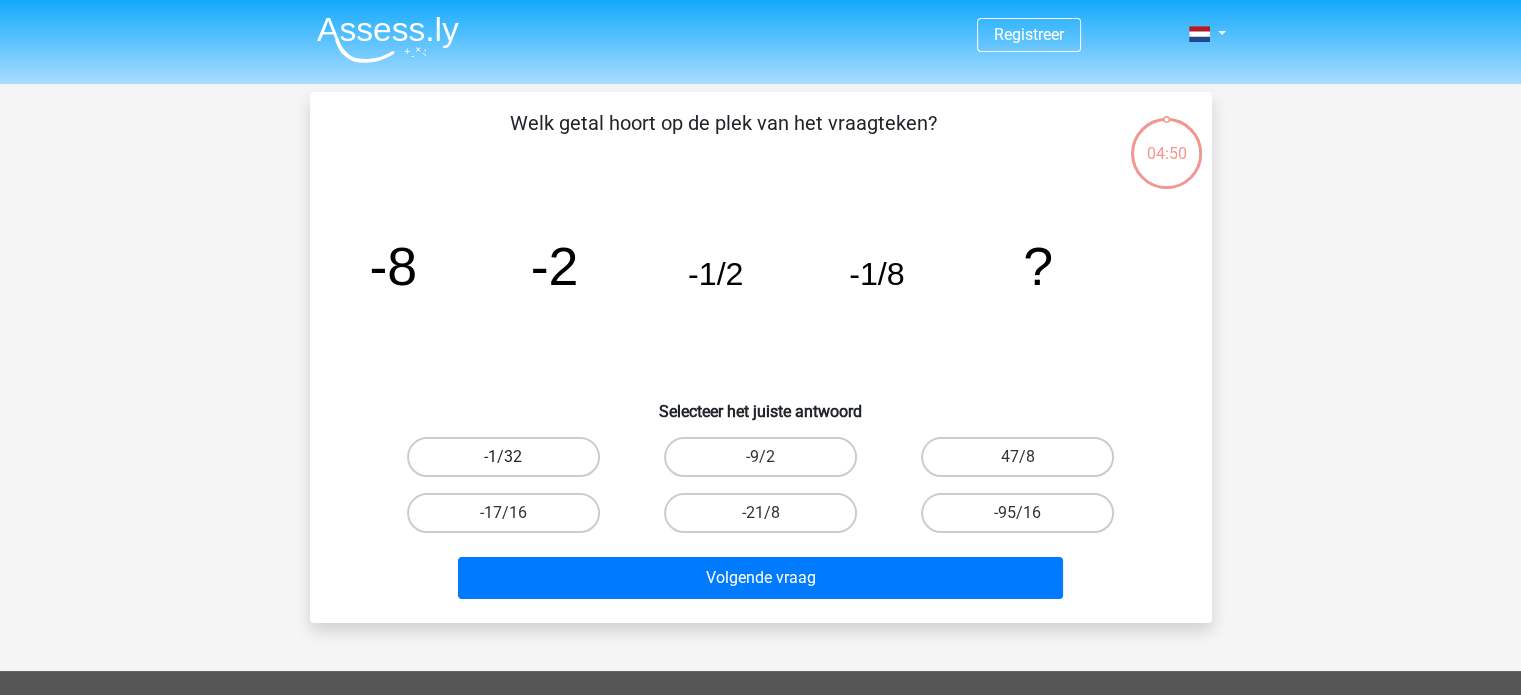 click on "-1/32" at bounding box center [503, 457] 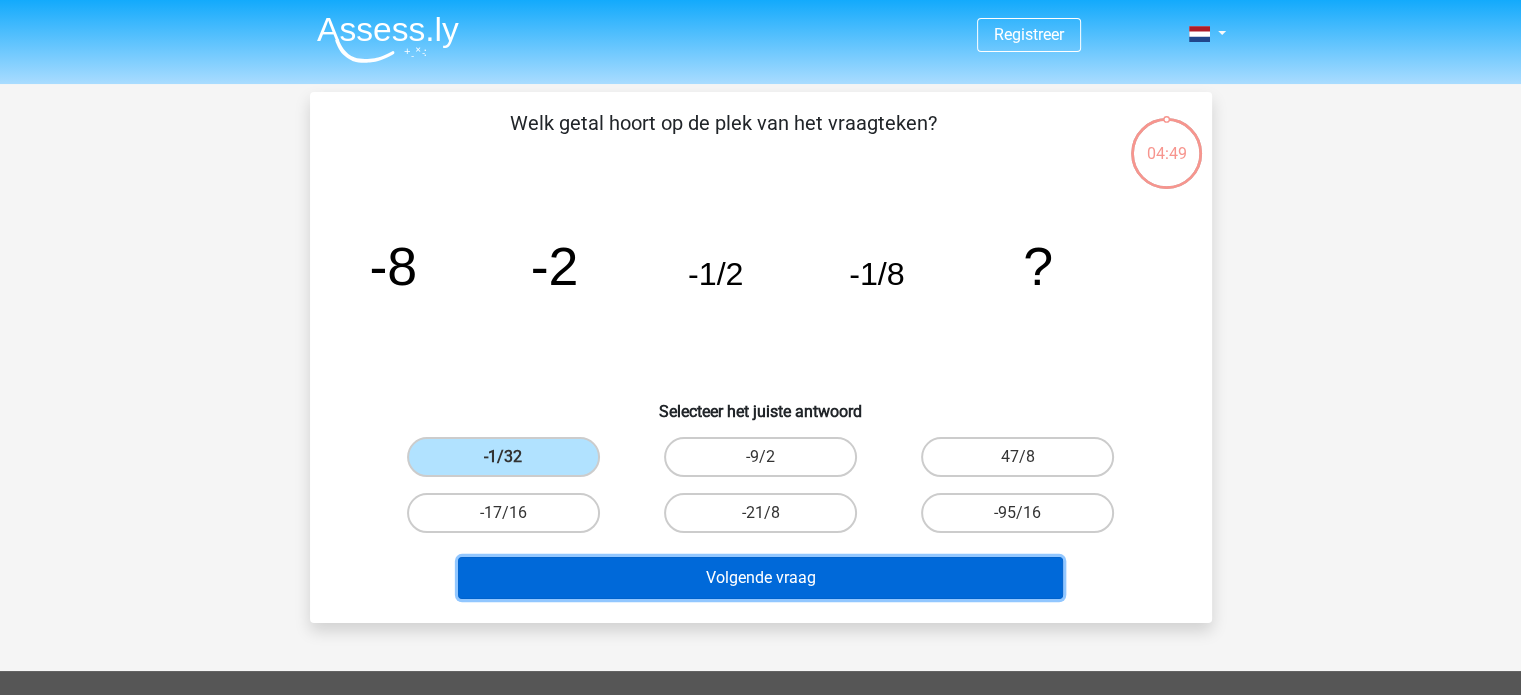 click on "Volgende vraag" at bounding box center [760, 578] 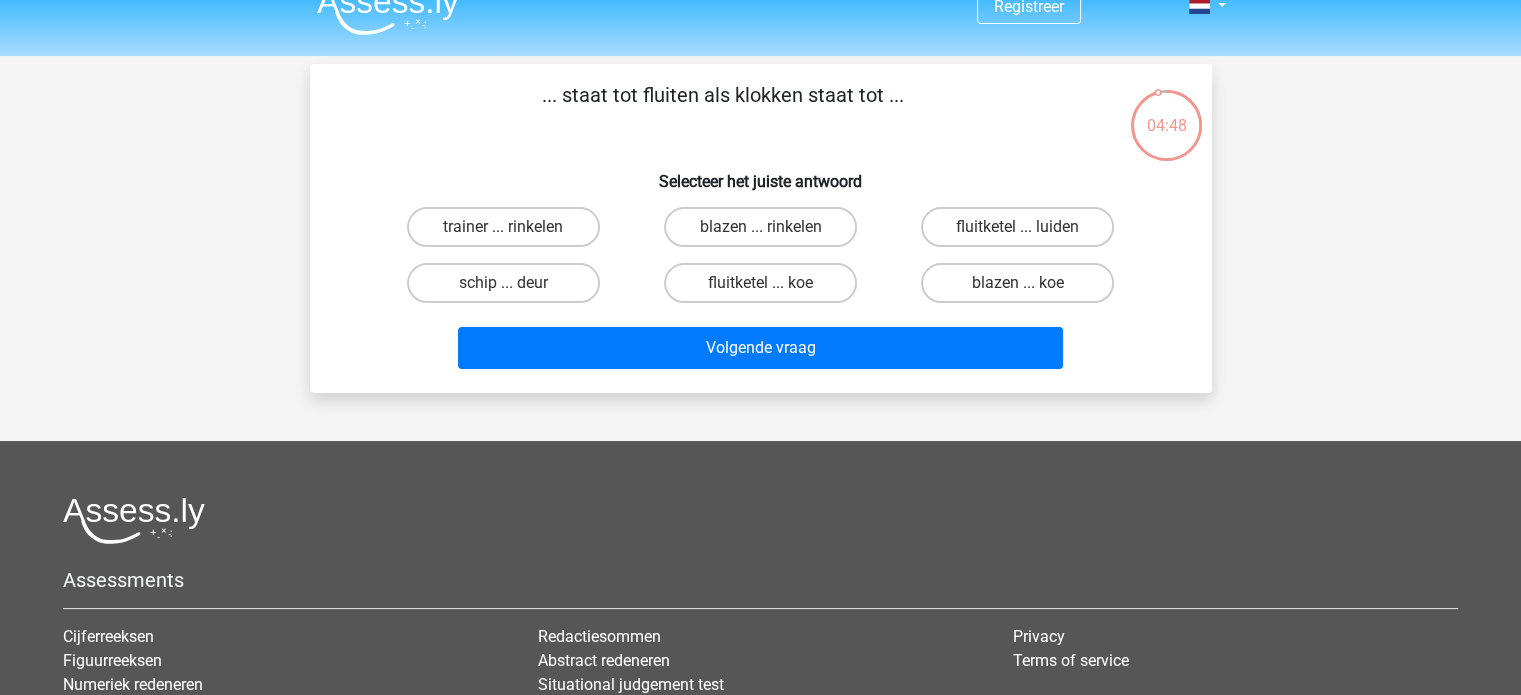 scroll, scrollTop: 0, scrollLeft: 0, axis: both 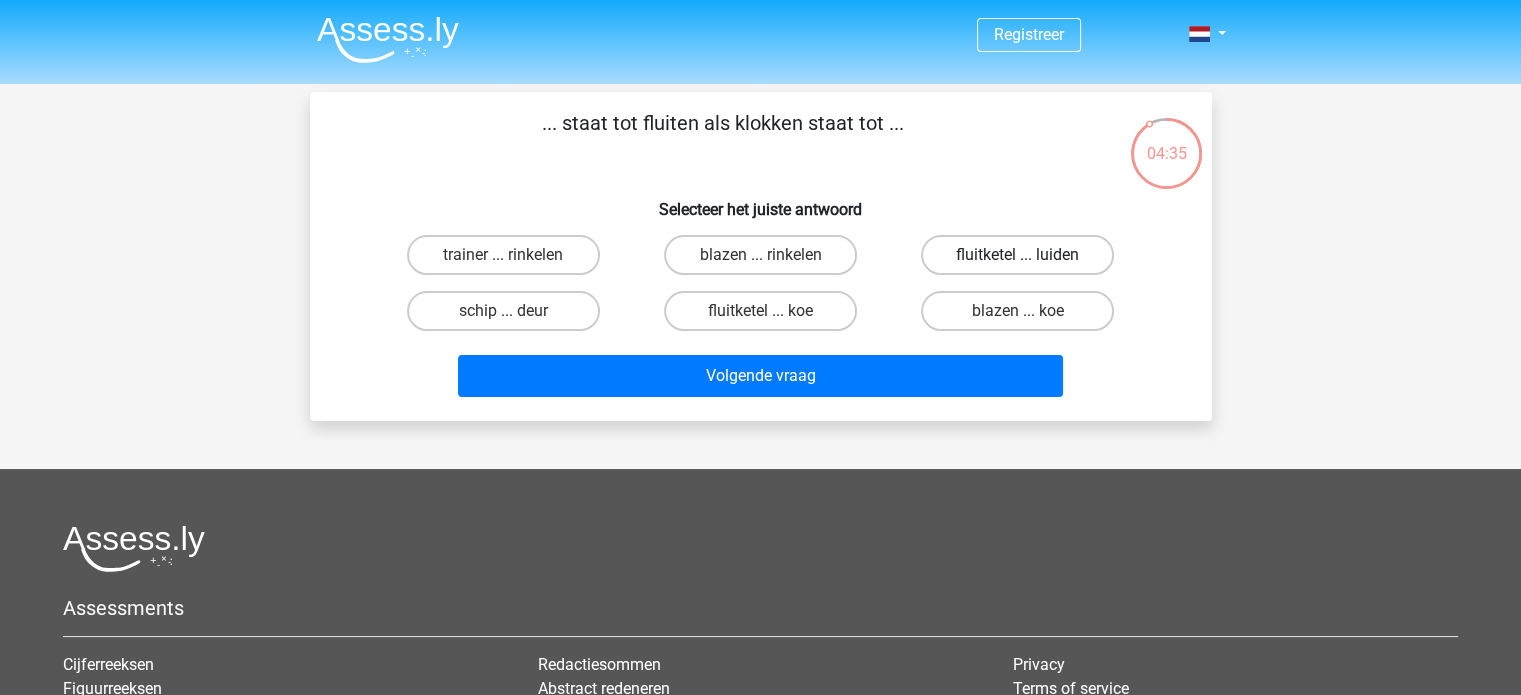click on "fluitketel ... luiden" at bounding box center (1017, 255) 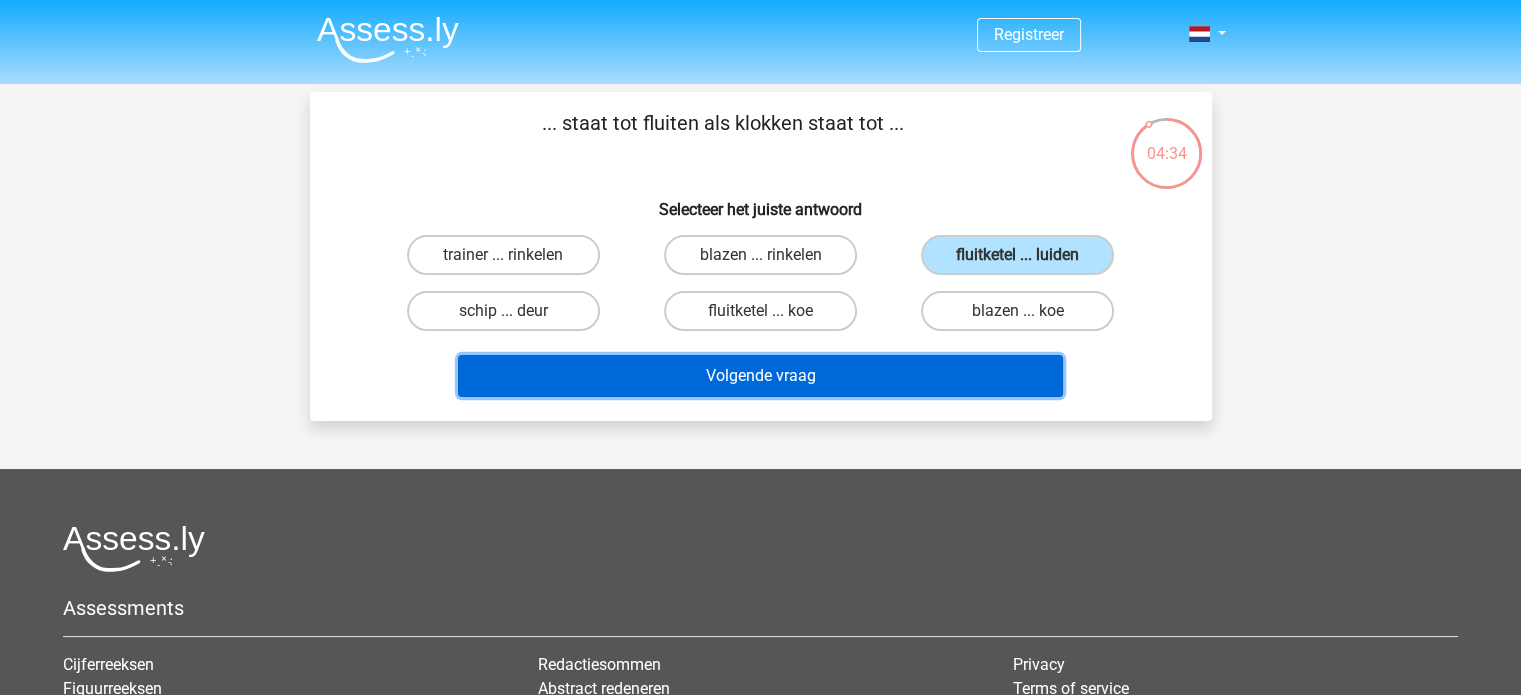 click on "Volgende vraag" at bounding box center [760, 376] 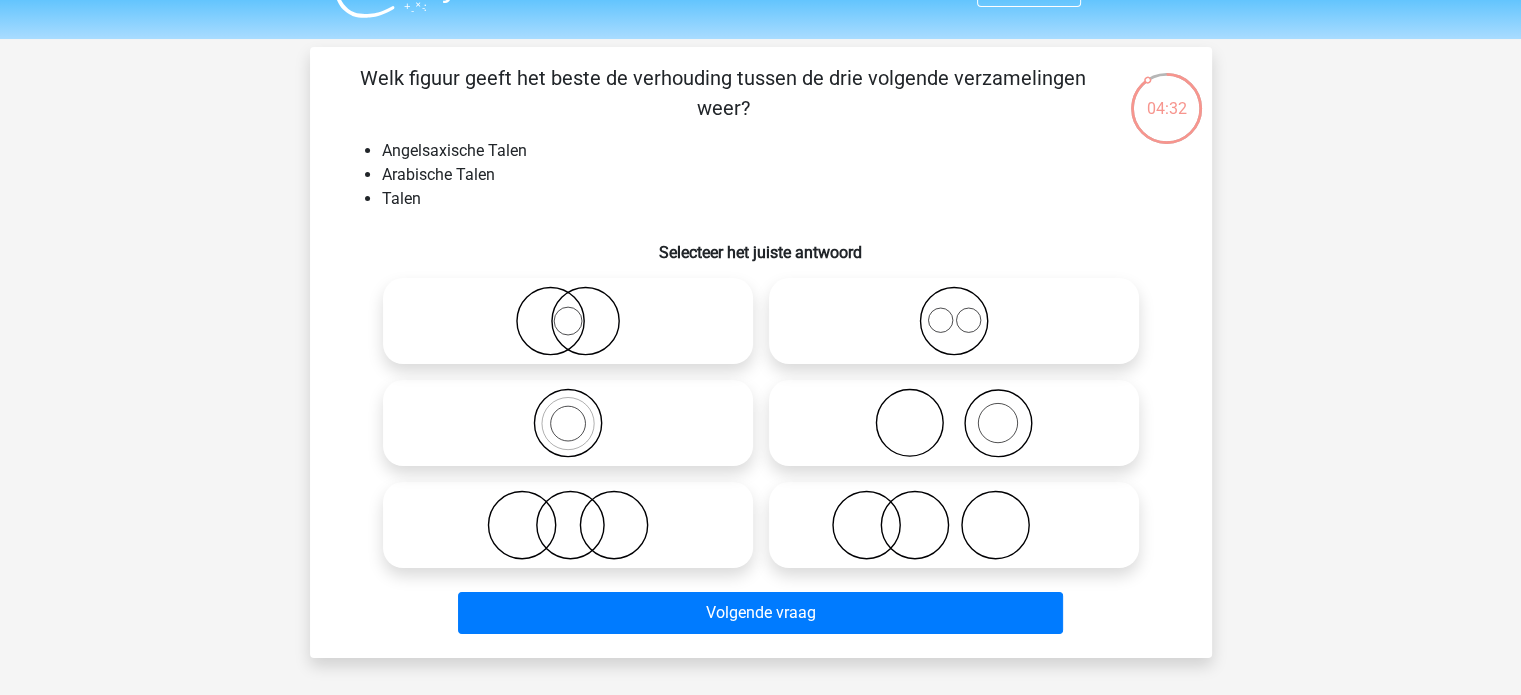scroll, scrollTop: 0, scrollLeft: 0, axis: both 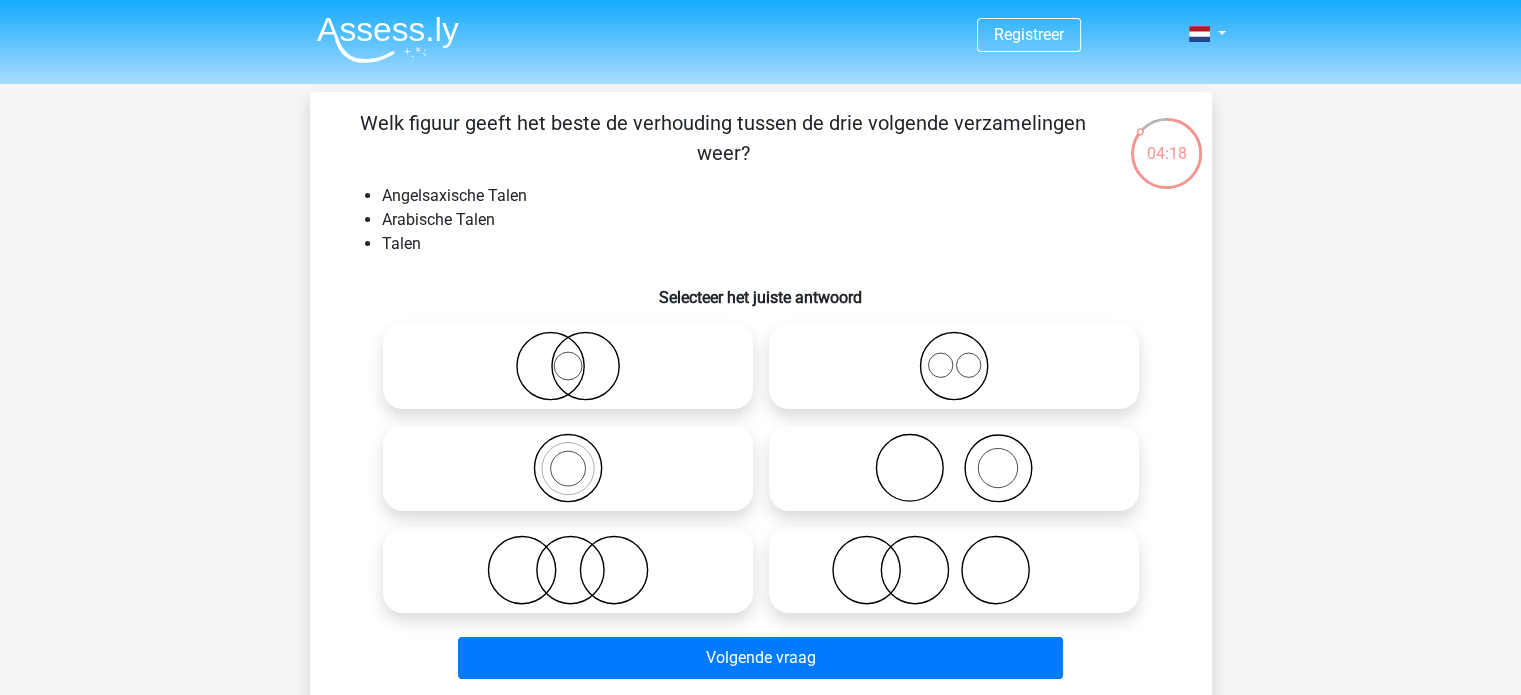 click 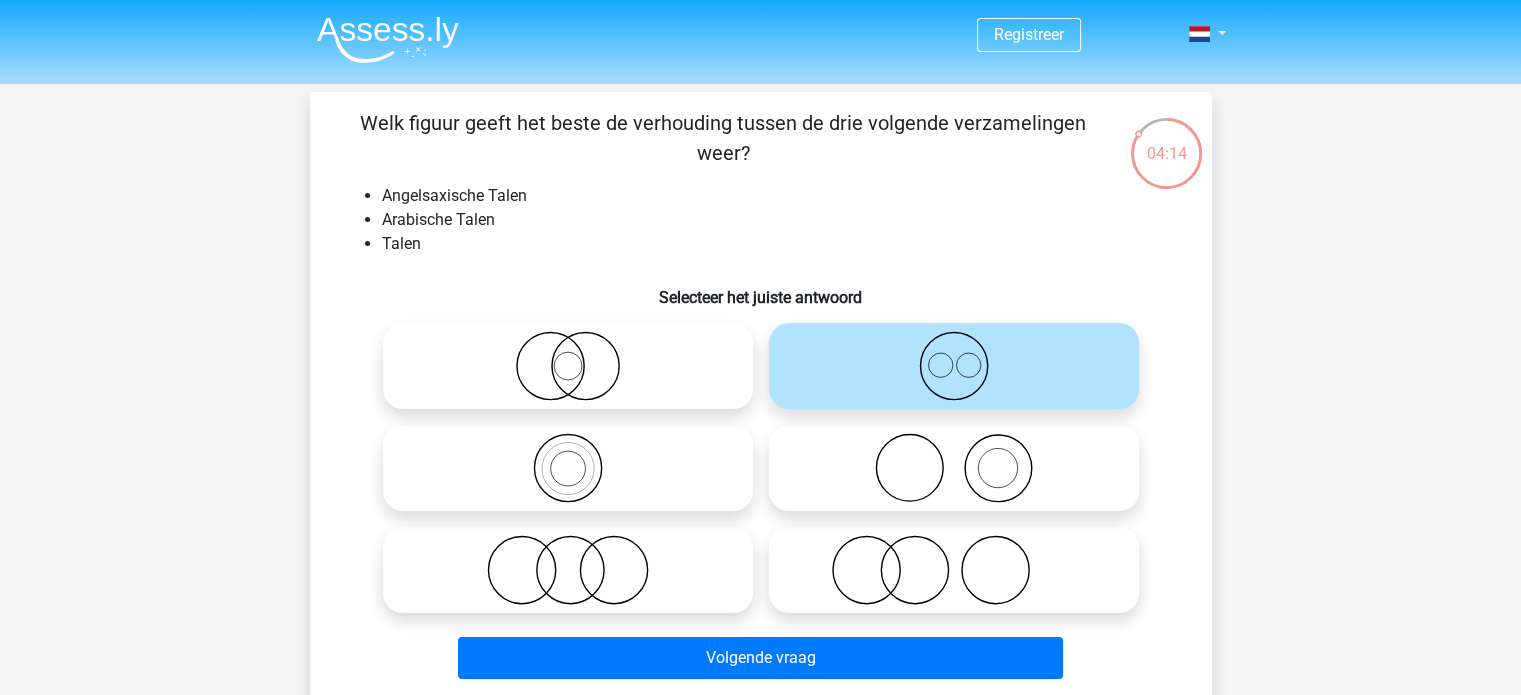 click 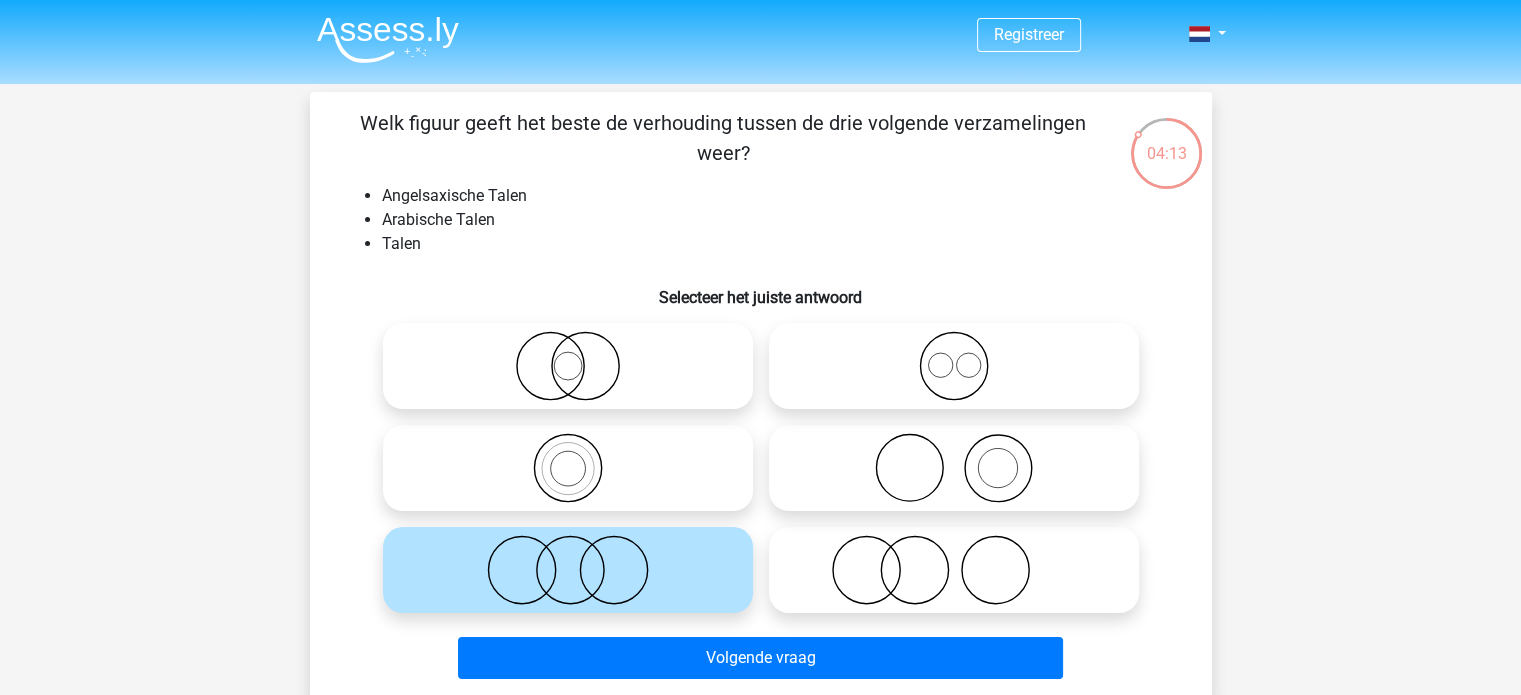 click 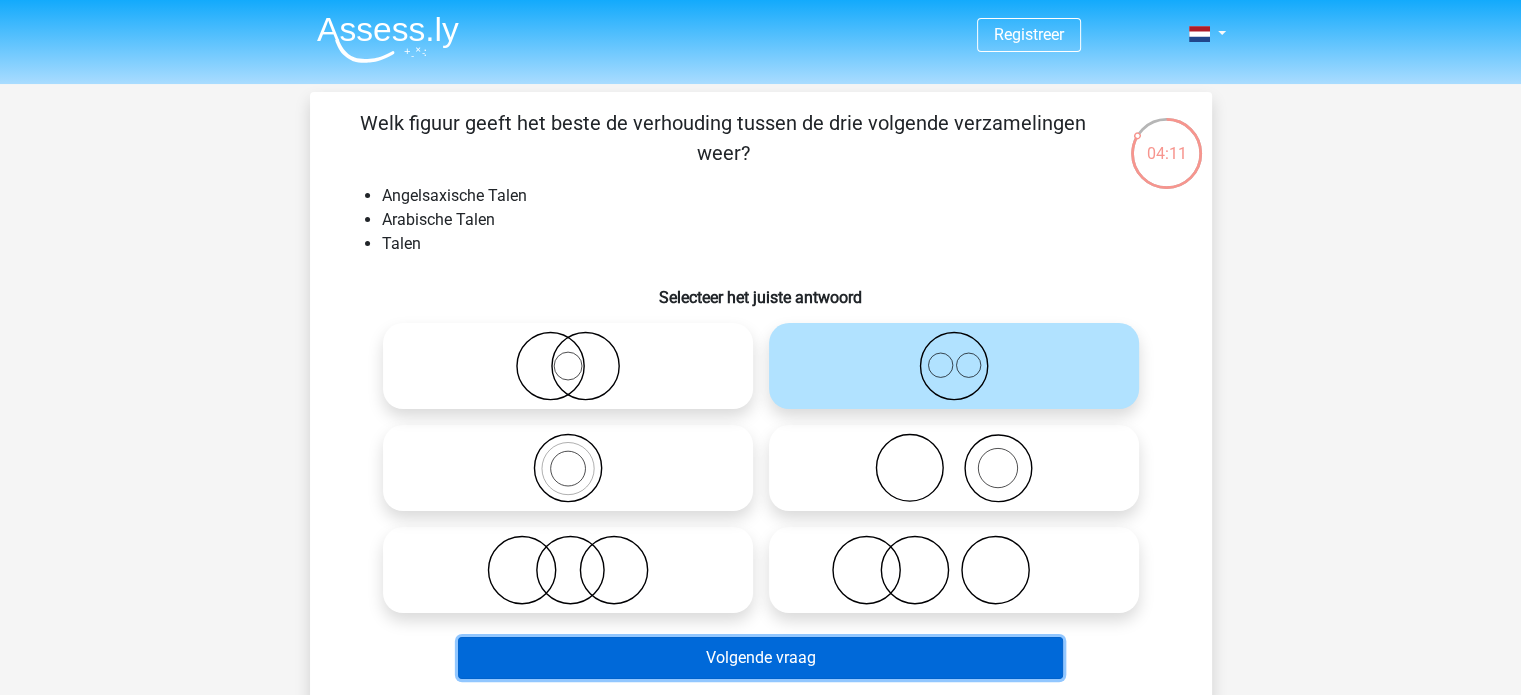click on "Volgende vraag" at bounding box center (760, 658) 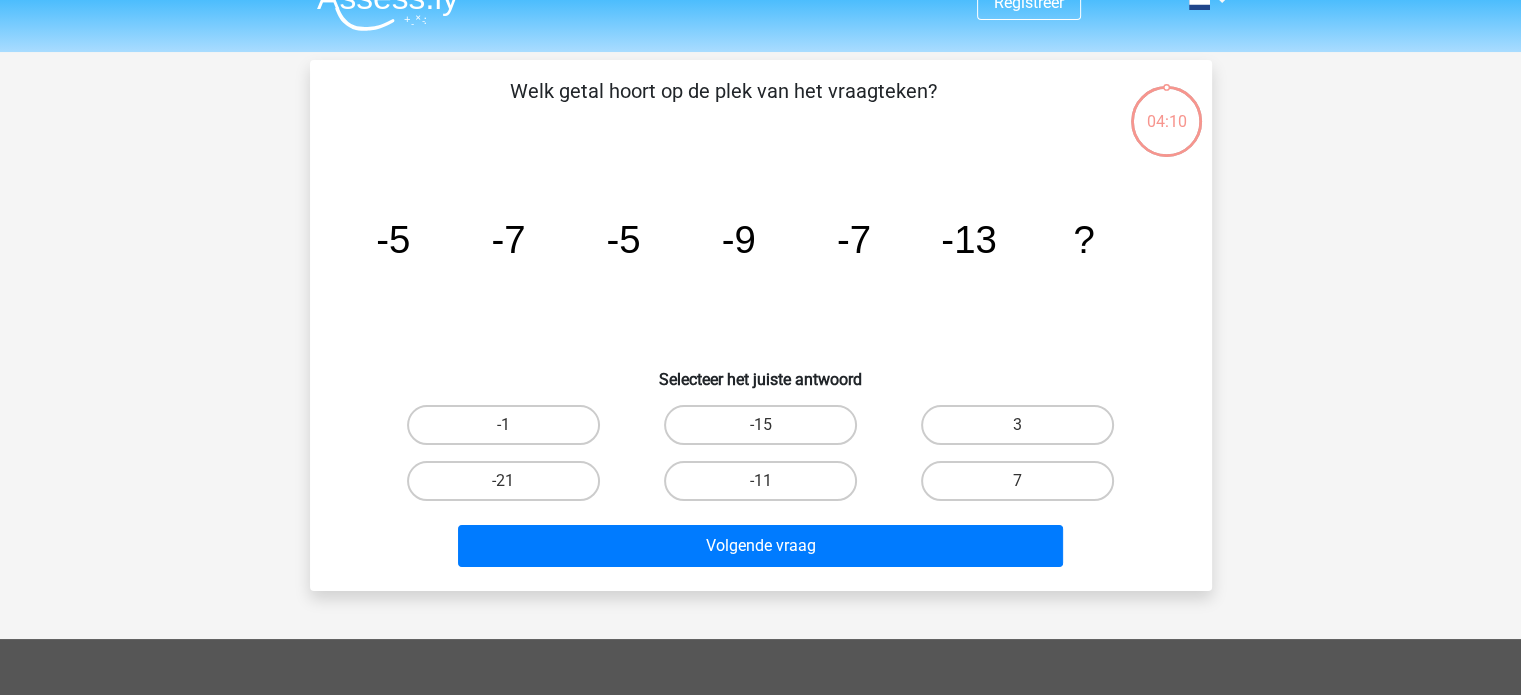 scroll, scrollTop: 0, scrollLeft: 0, axis: both 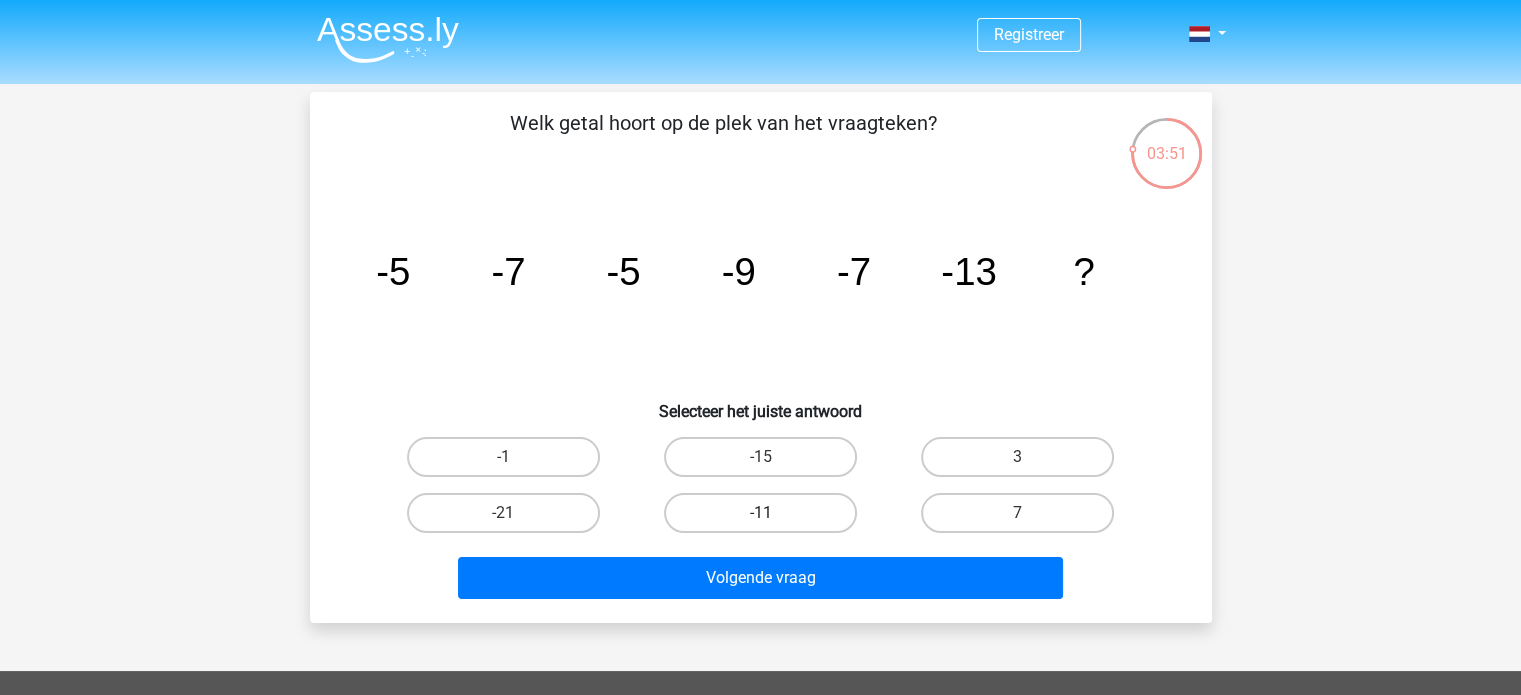 click on "-11" at bounding box center [760, 513] 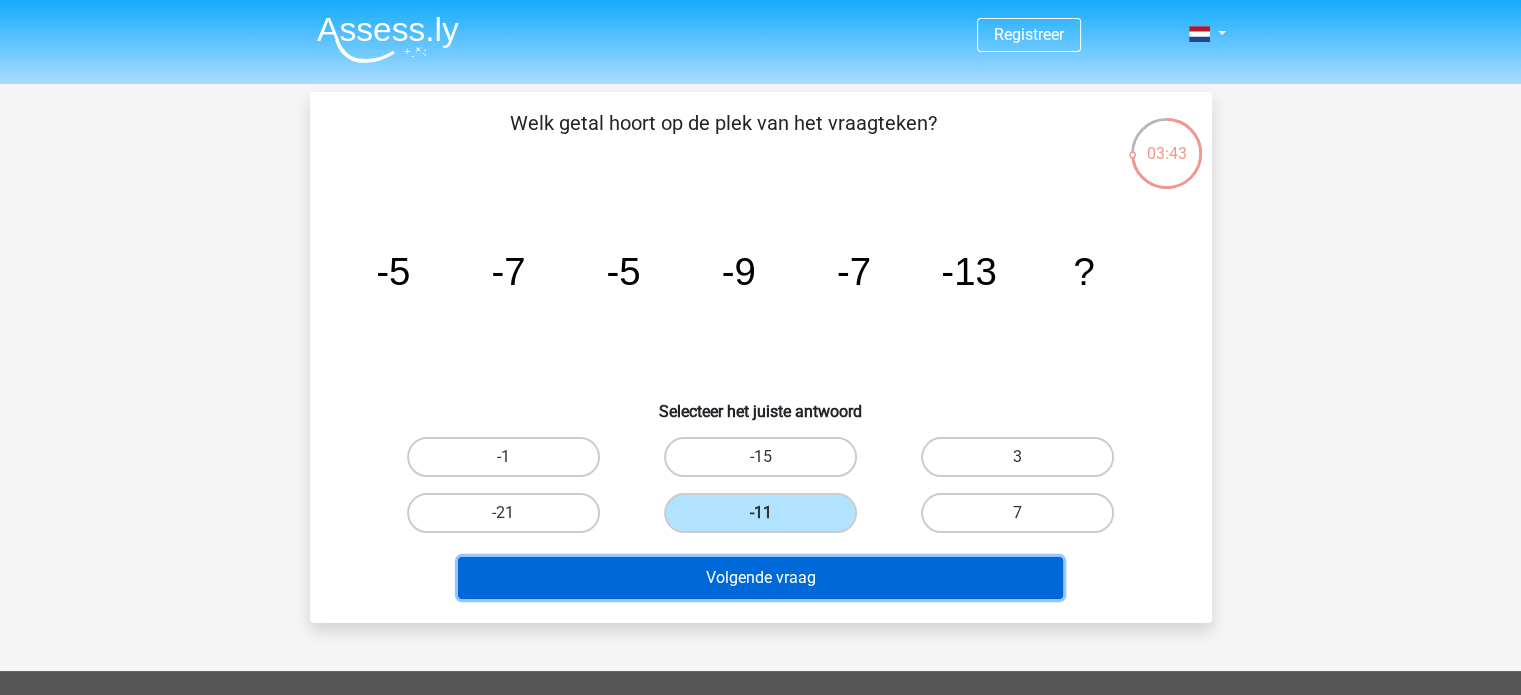 click on "Volgende vraag" at bounding box center (760, 578) 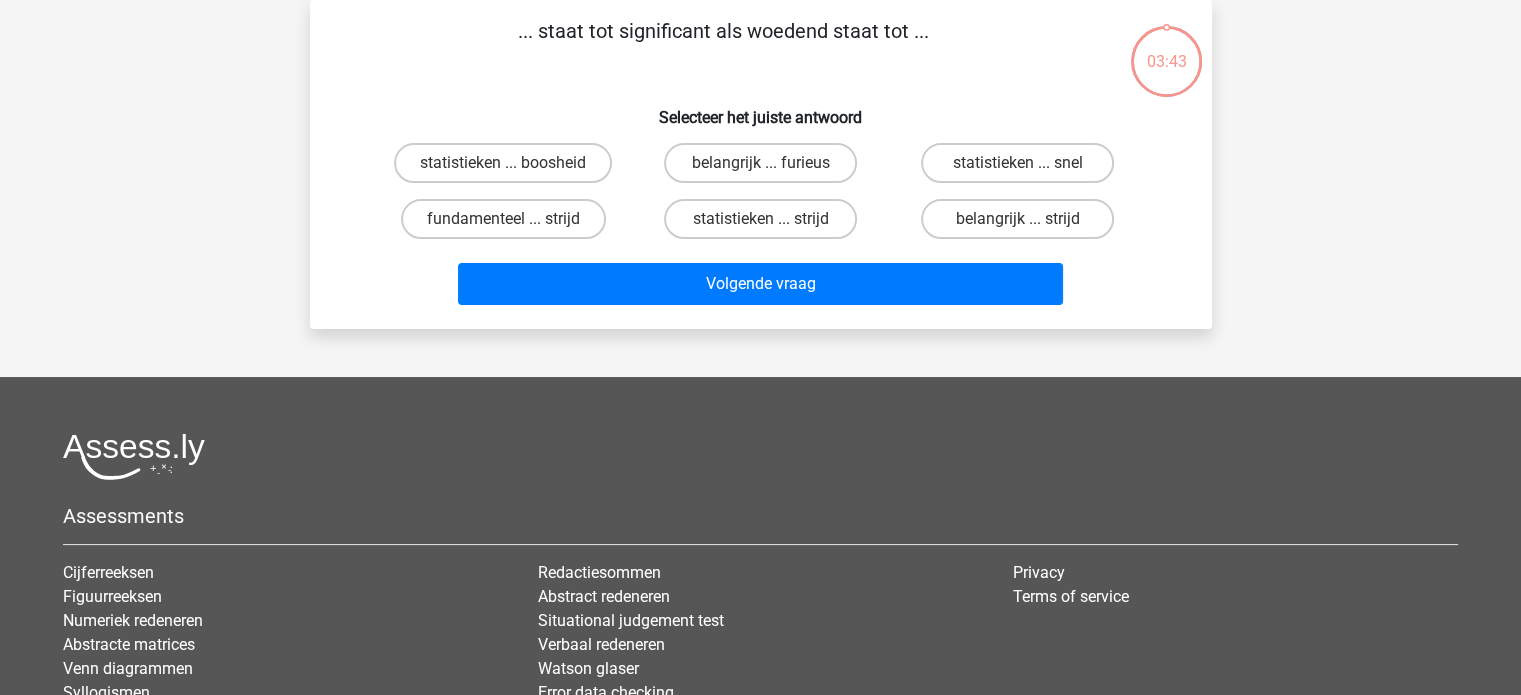 scroll, scrollTop: 0, scrollLeft: 0, axis: both 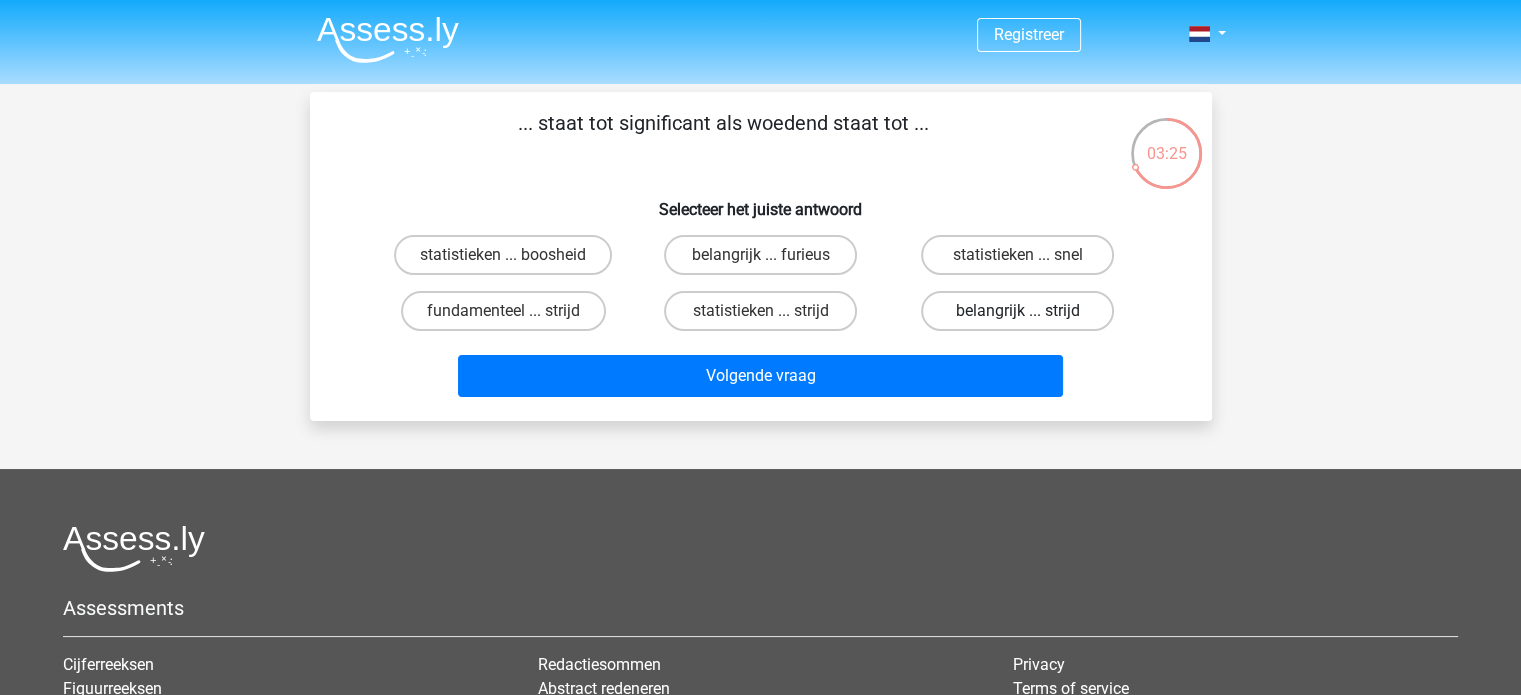 click on "belangrijk ... strijd" at bounding box center [1017, 311] 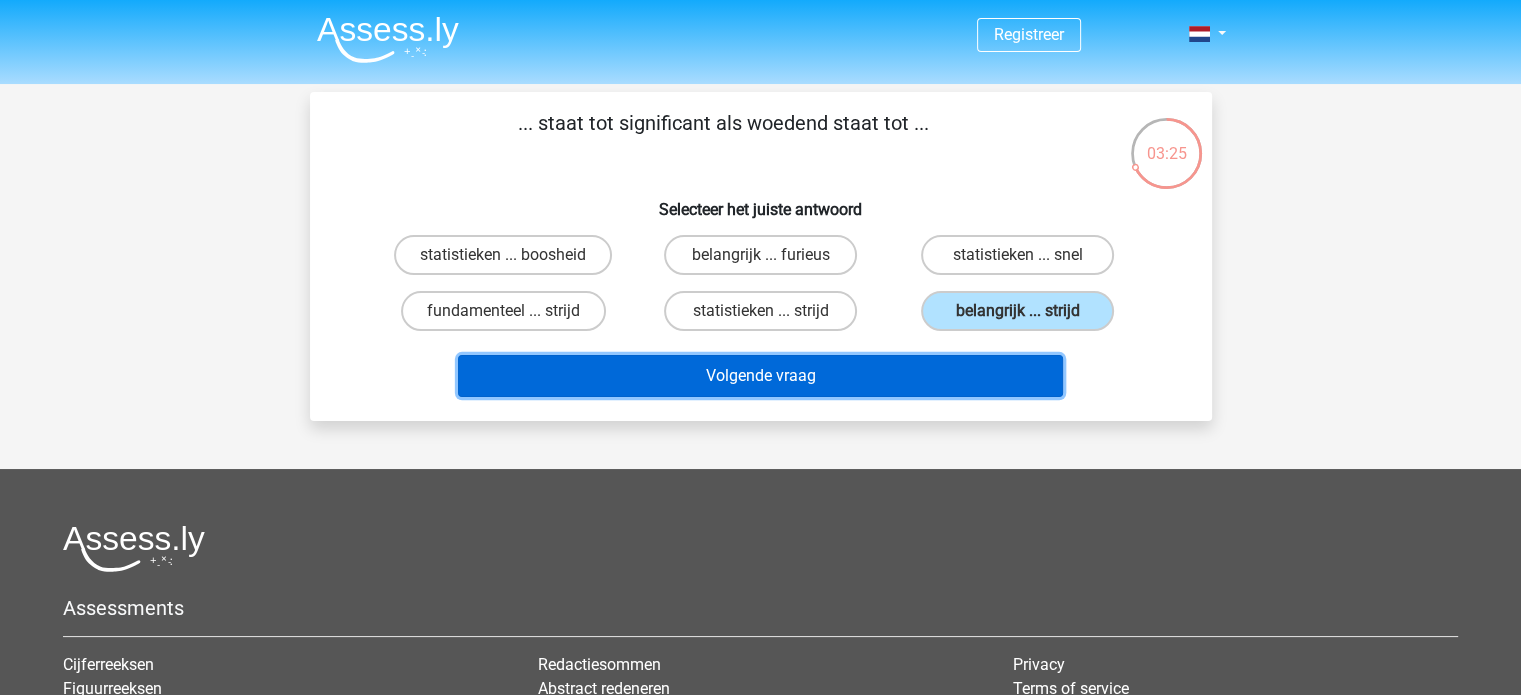 click on "Volgende vraag" at bounding box center [760, 376] 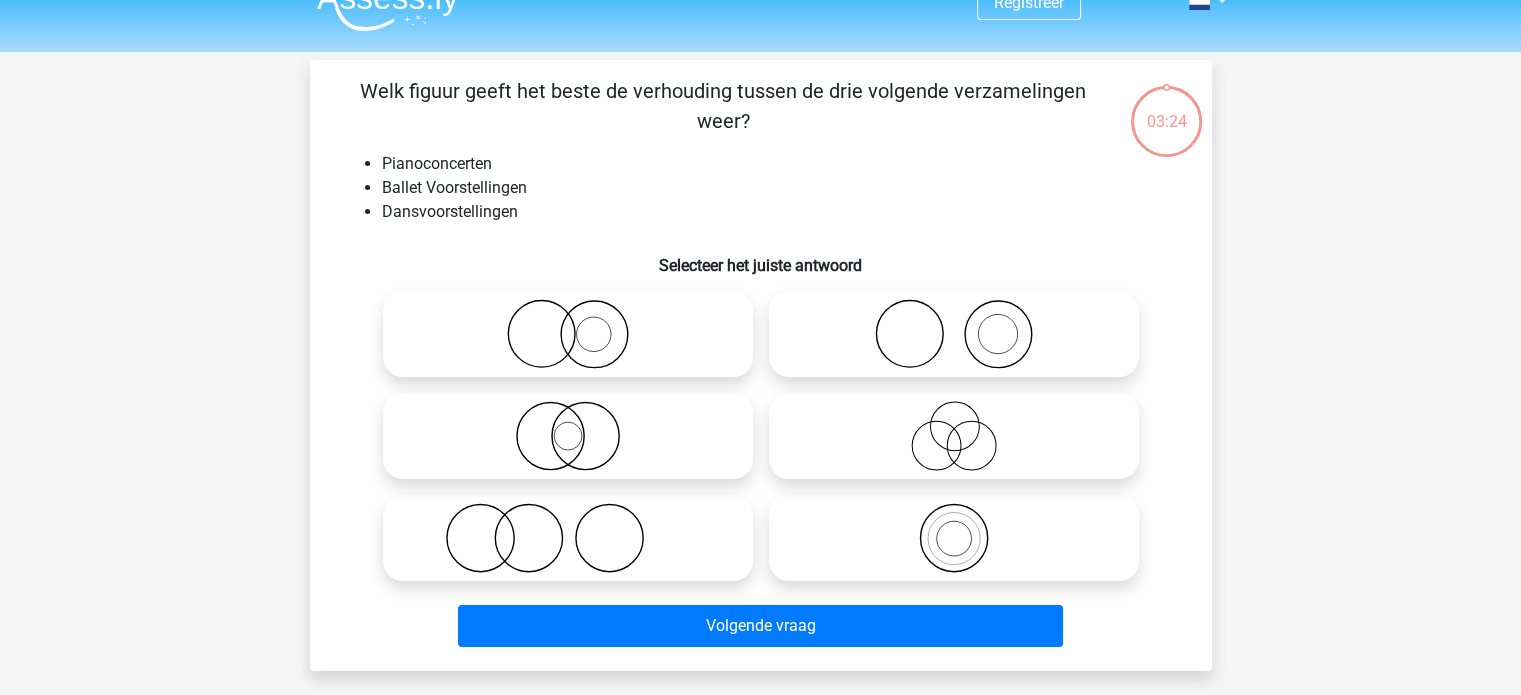 scroll, scrollTop: 0, scrollLeft: 0, axis: both 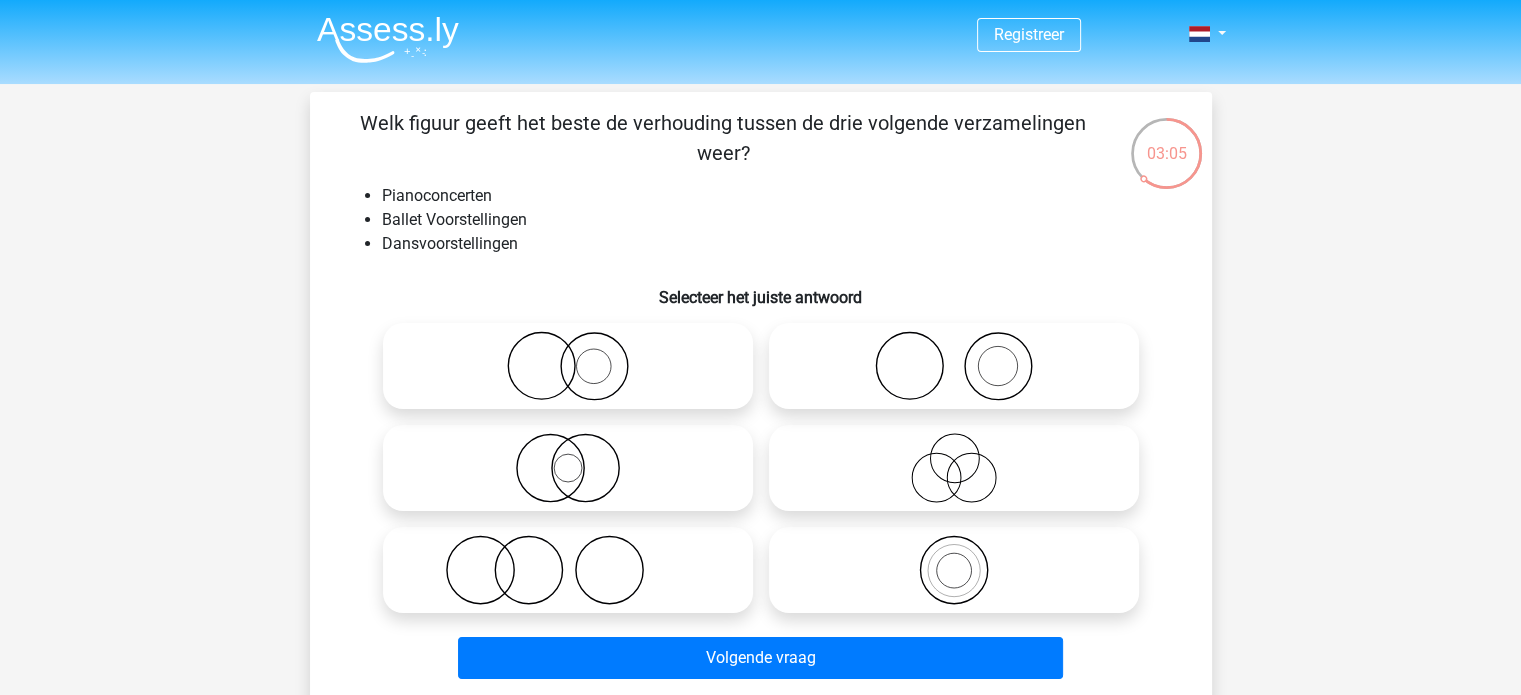 click 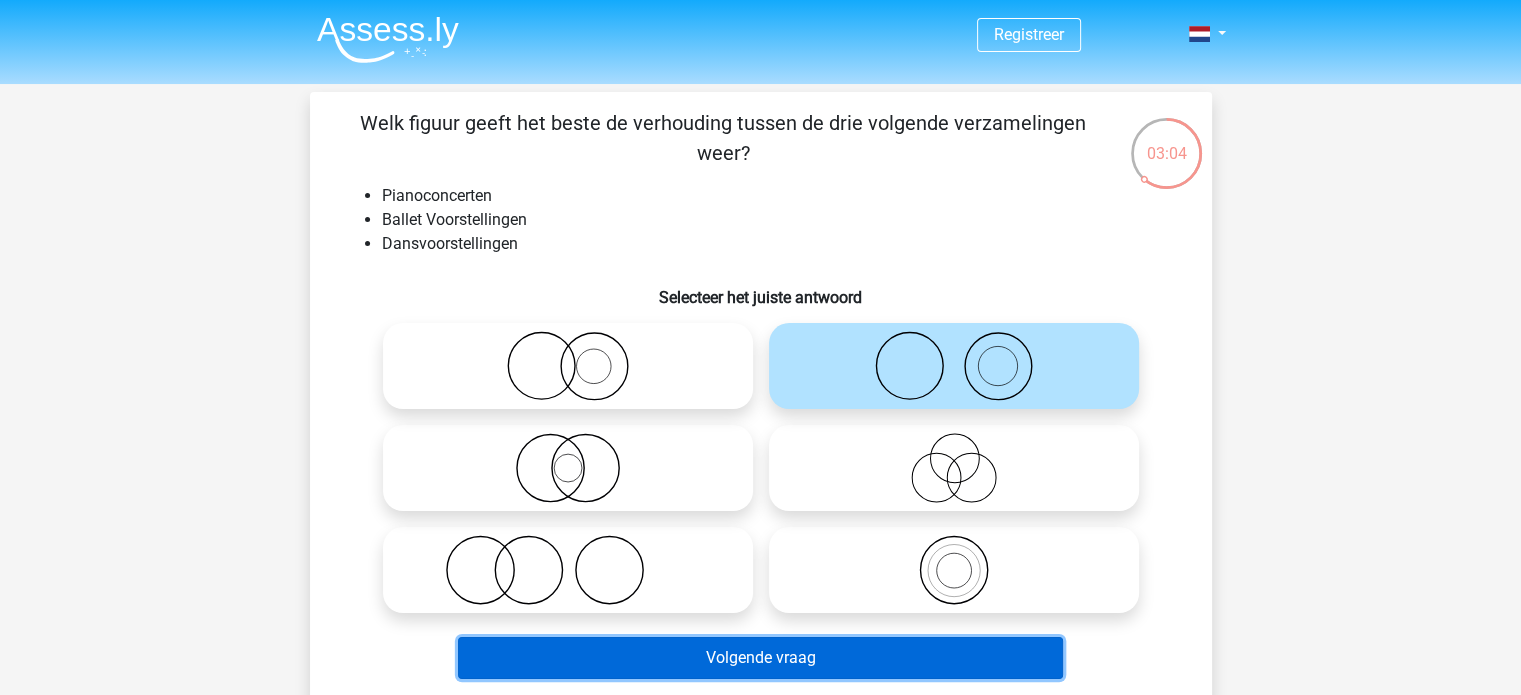 click on "Volgende vraag" at bounding box center (760, 658) 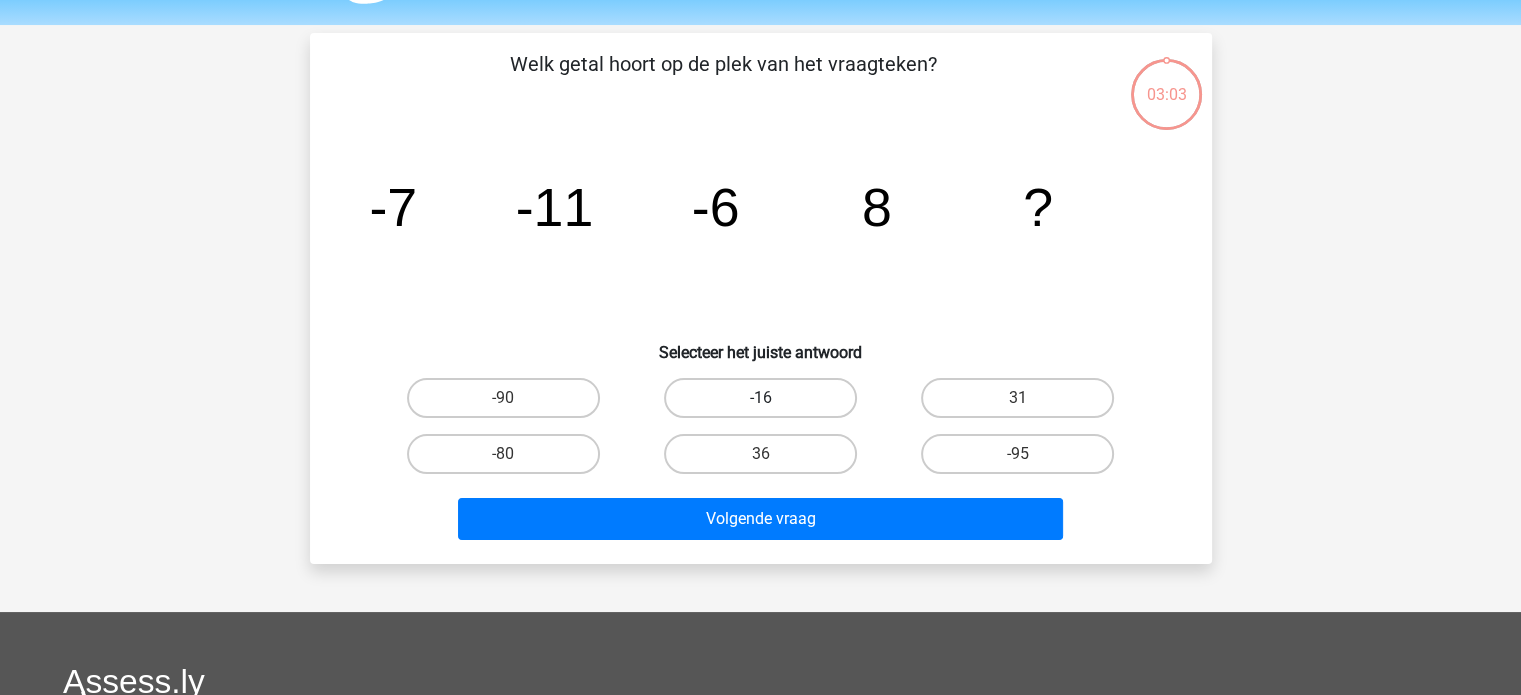 scroll, scrollTop: 0, scrollLeft: 0, axis: both 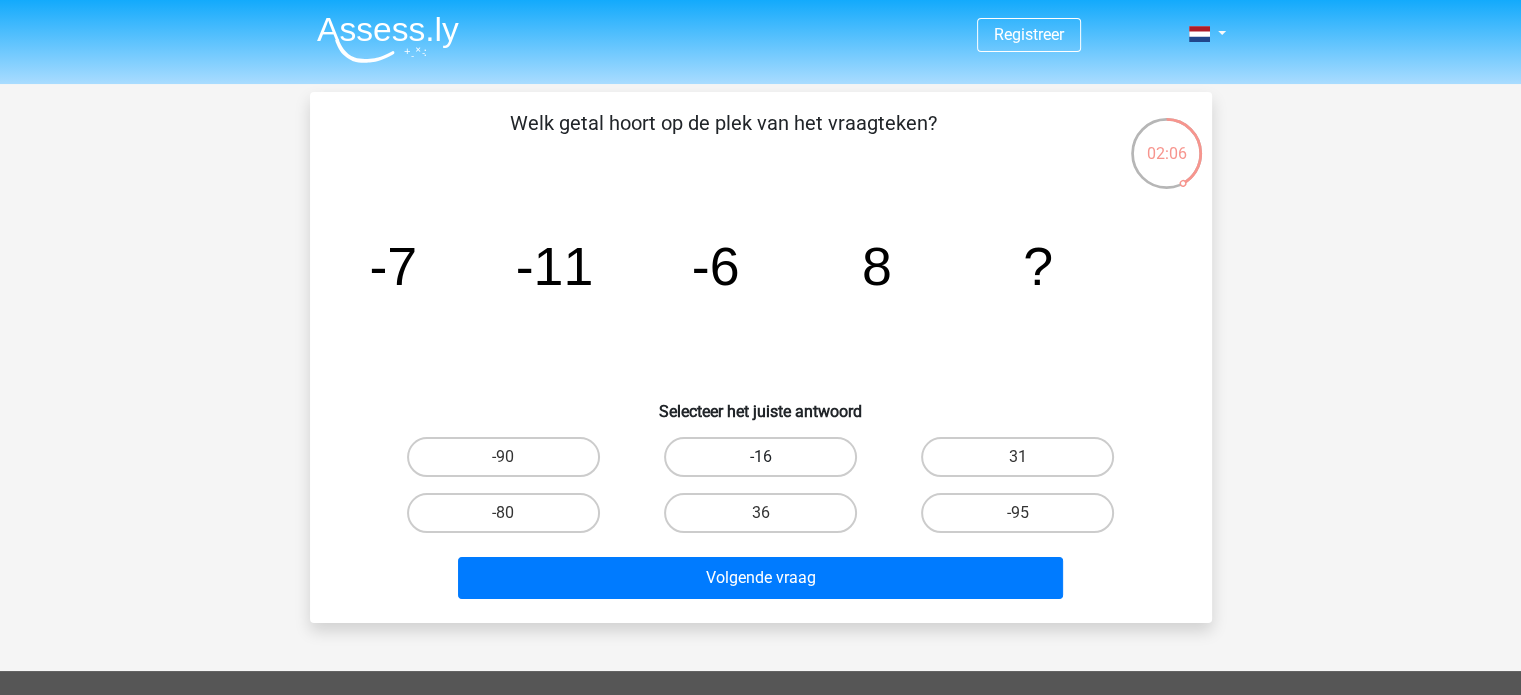 click on "-16" at bounding box center [760, 457] 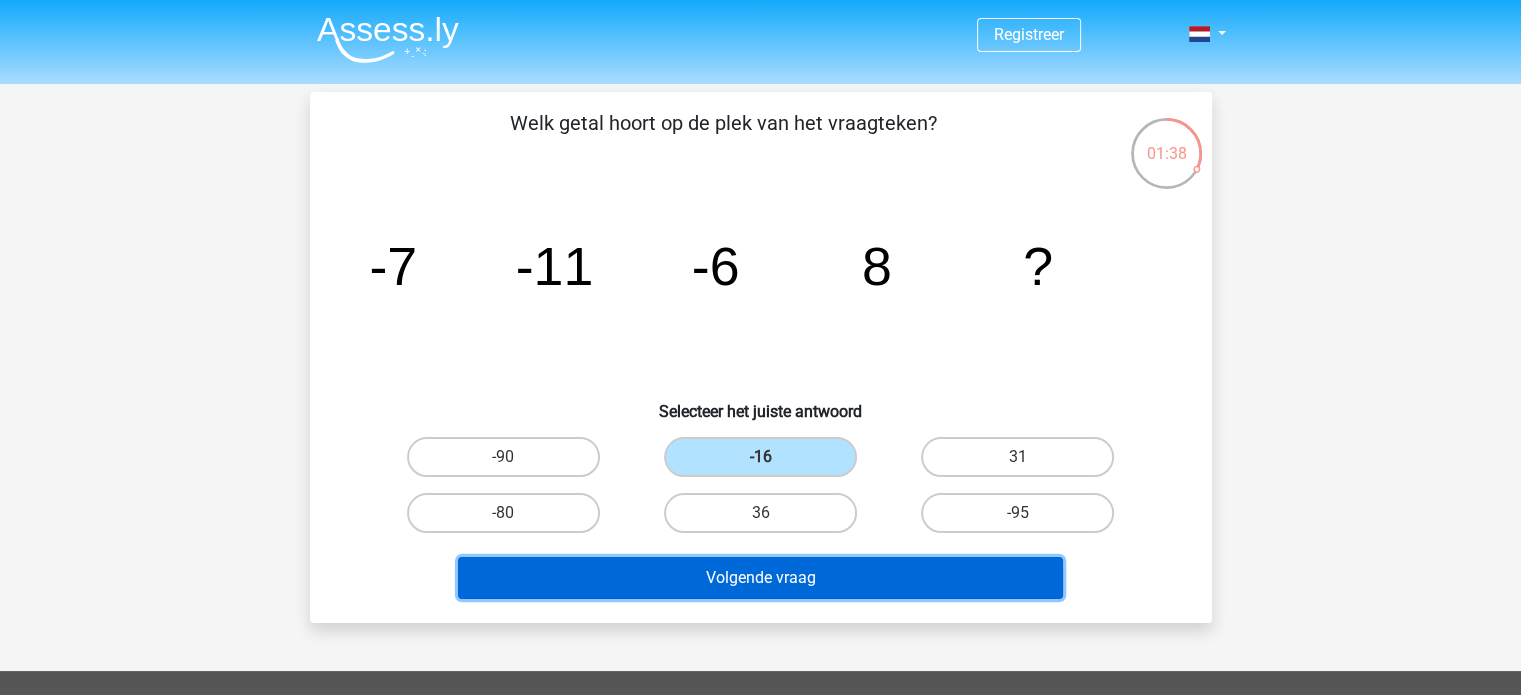click on "Volgende vraag" at bounding box center [760, 578] 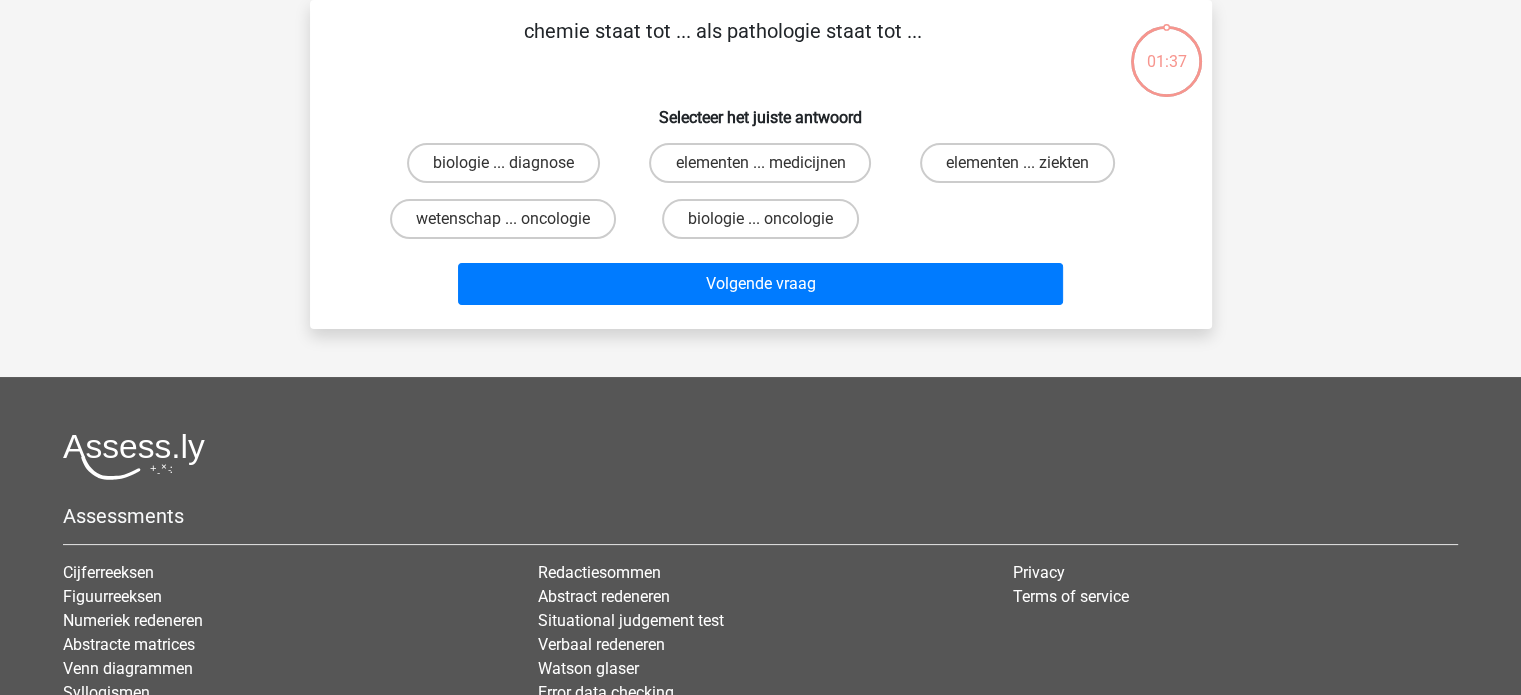 scroll, scrollTop: 0, scrollLeft: 0, axis: both 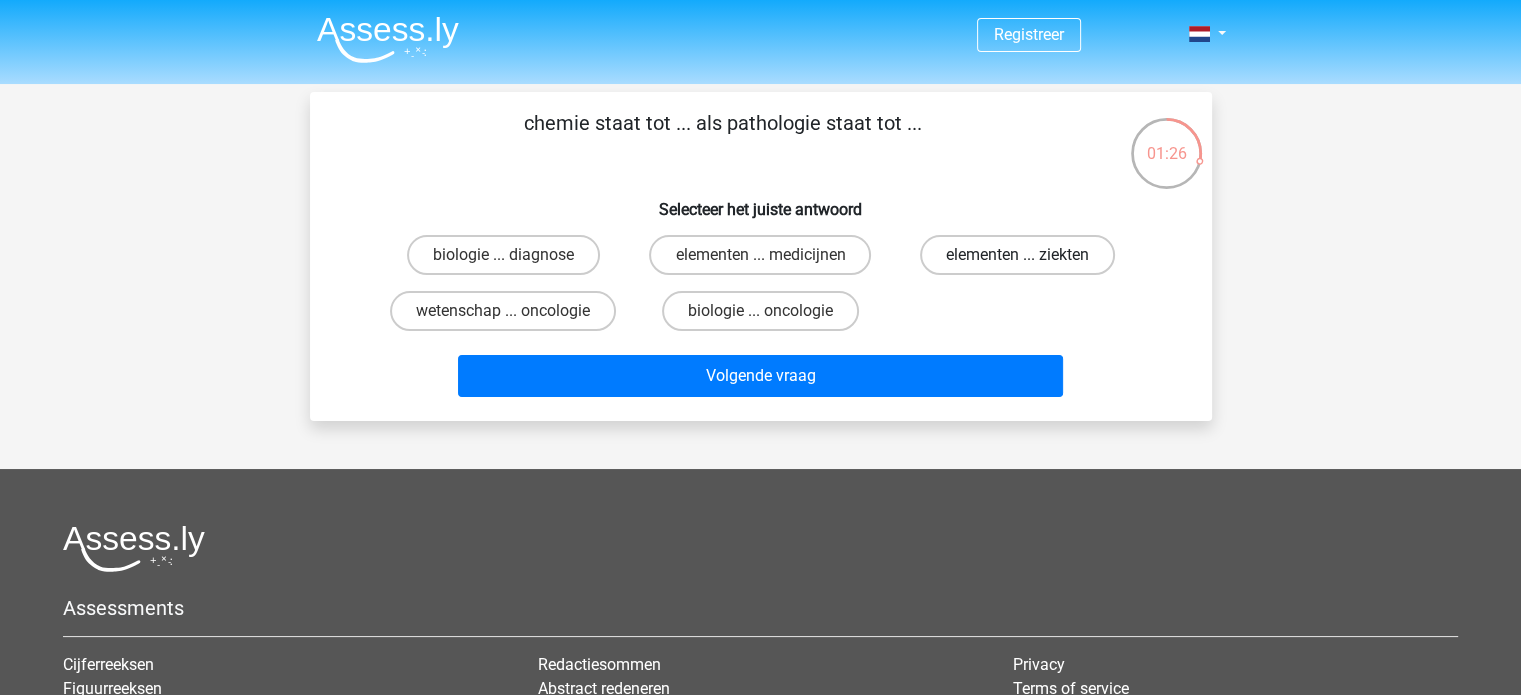 click on "elementen ... ziekten" at bounding box center [1017, 255] 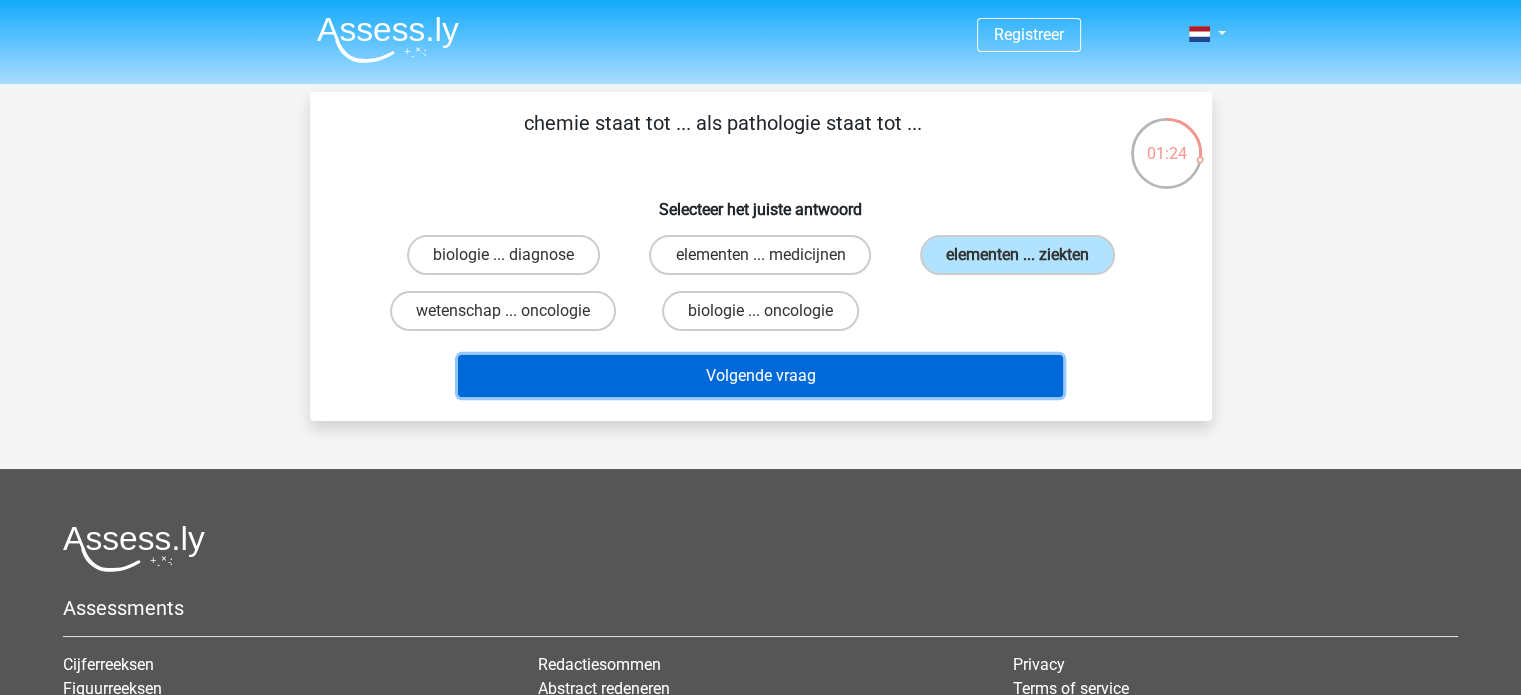 click on "Volgende vraag" at bounding box center [760, 376] 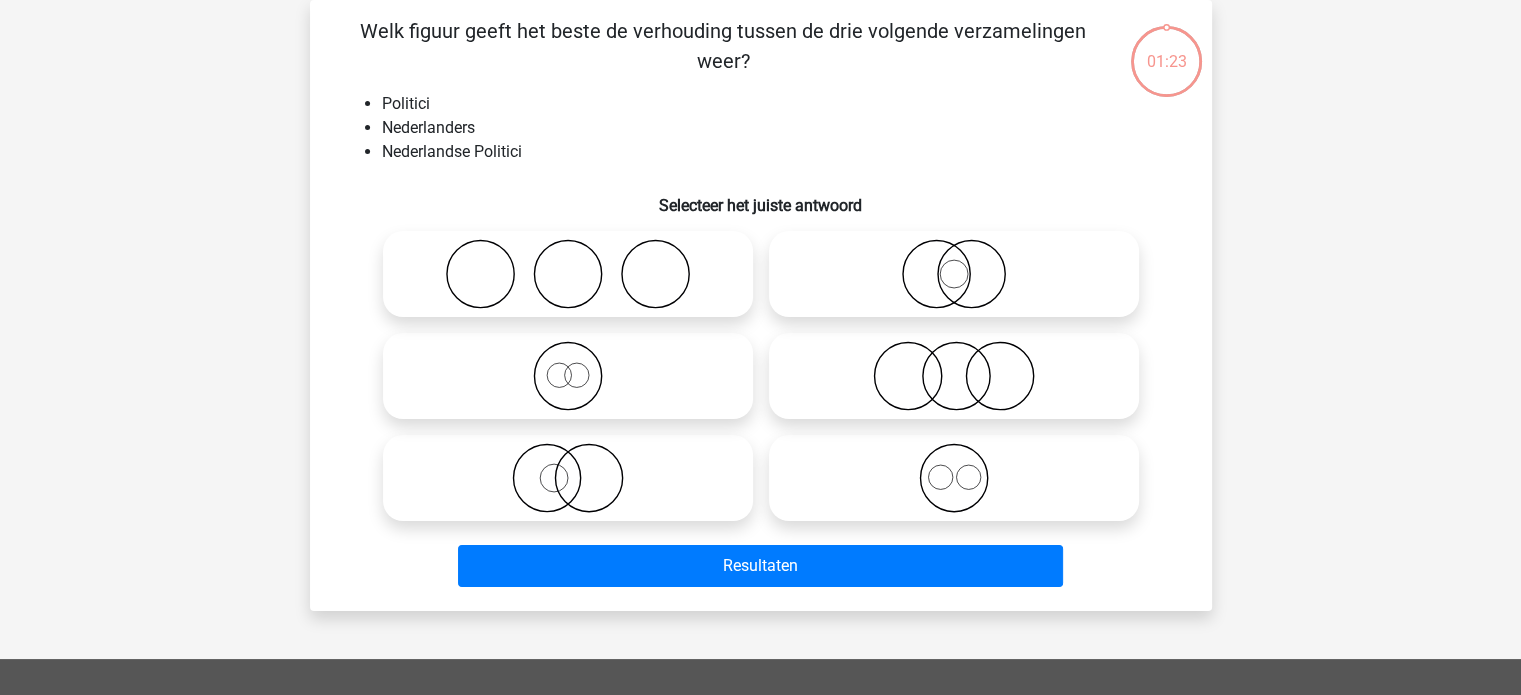 scroll, scrollTop: 0, scrollLeft: 0, axis: both 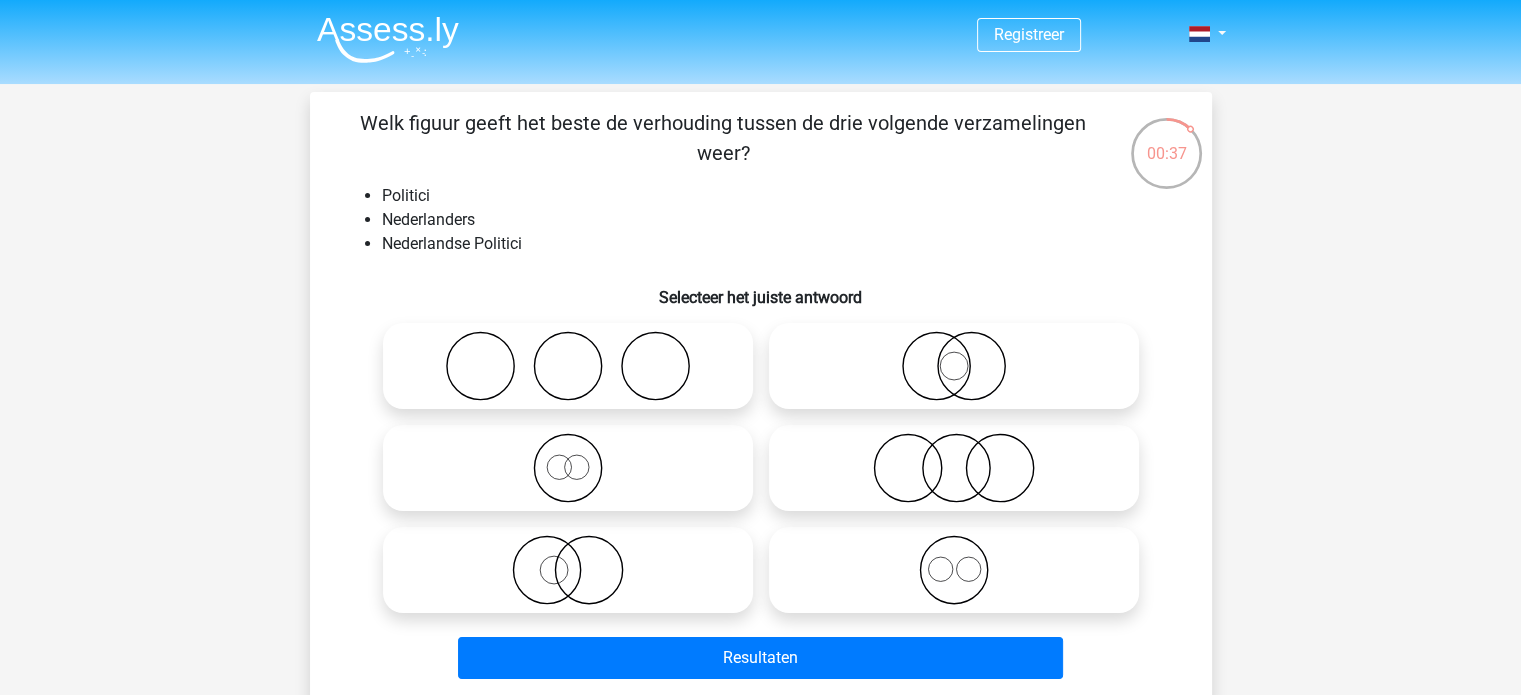 click 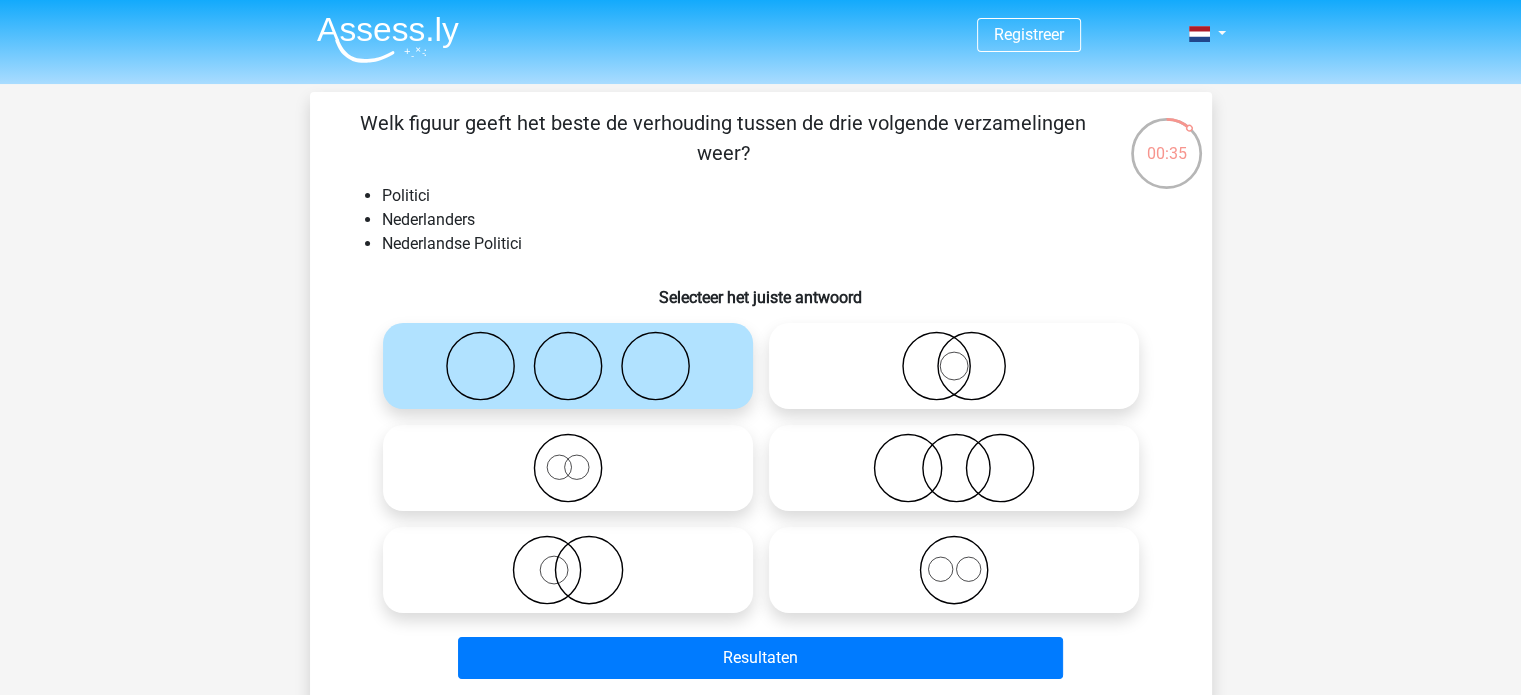 click 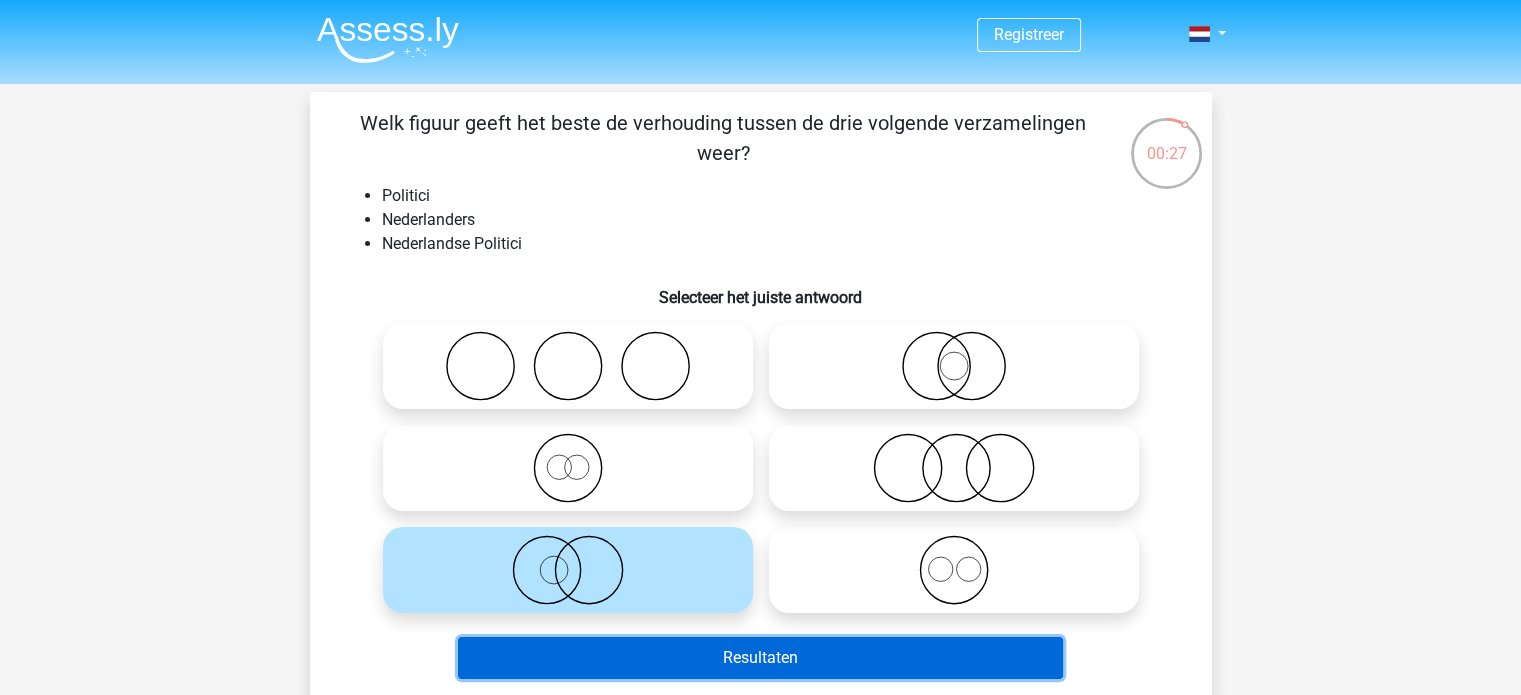 click on "Resultaten" at bounding box center [760, 658] 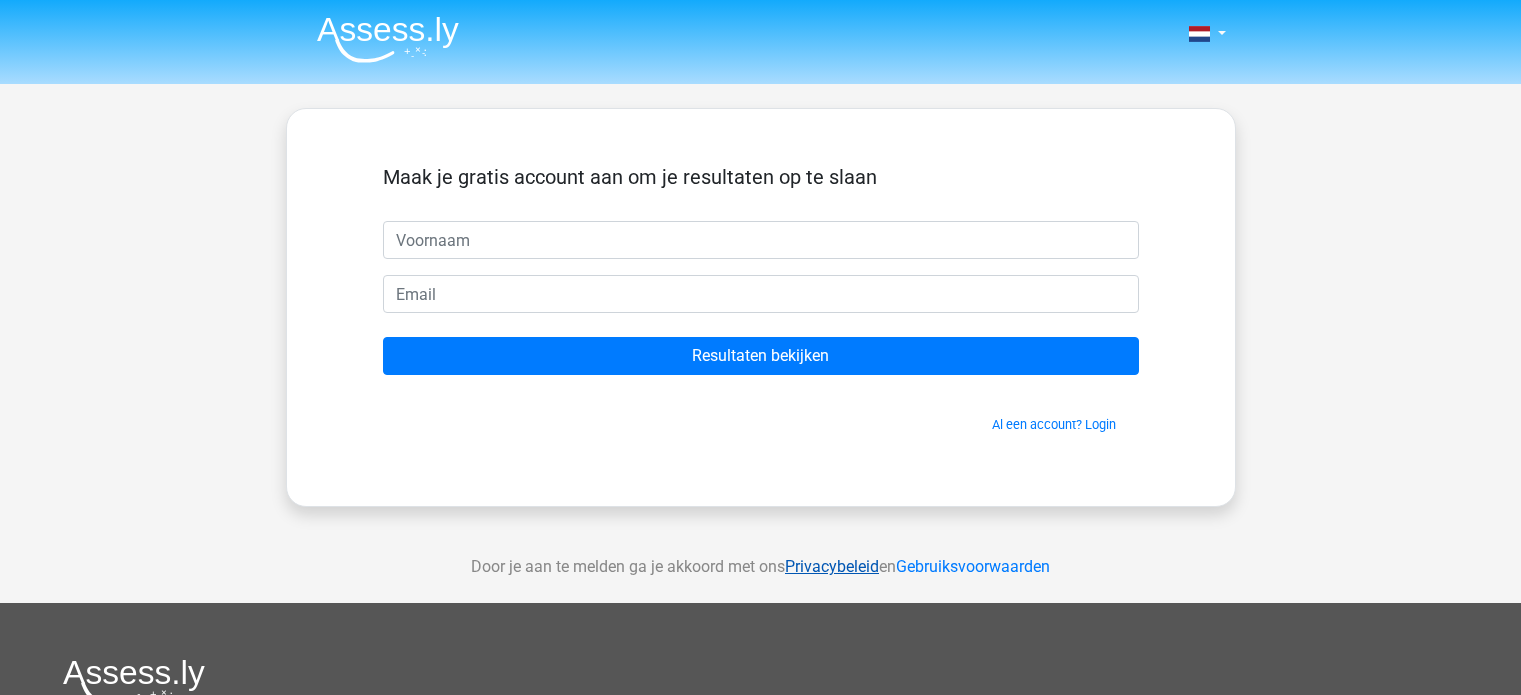 scroll, scrollTop: 0, scrollLeft: 0, axis: both 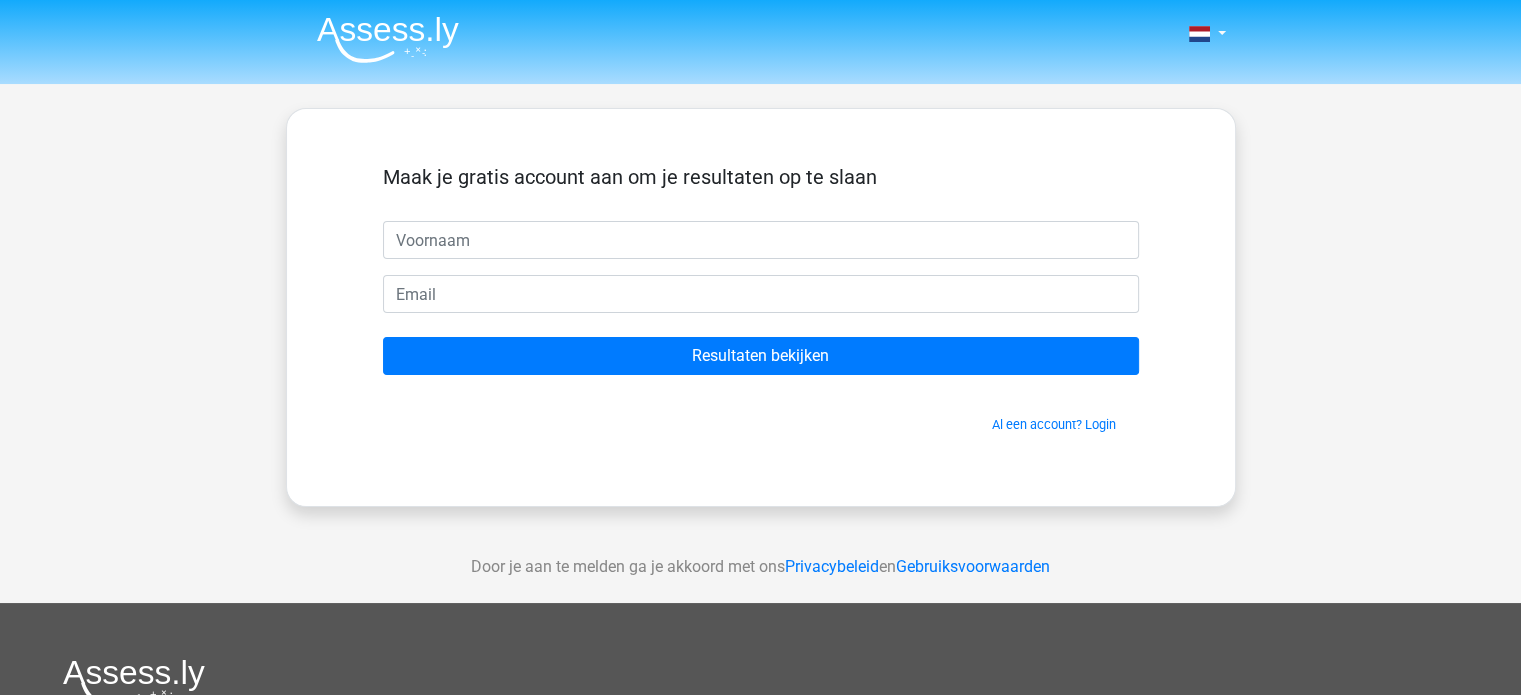 click at bounding box center (761, 240) 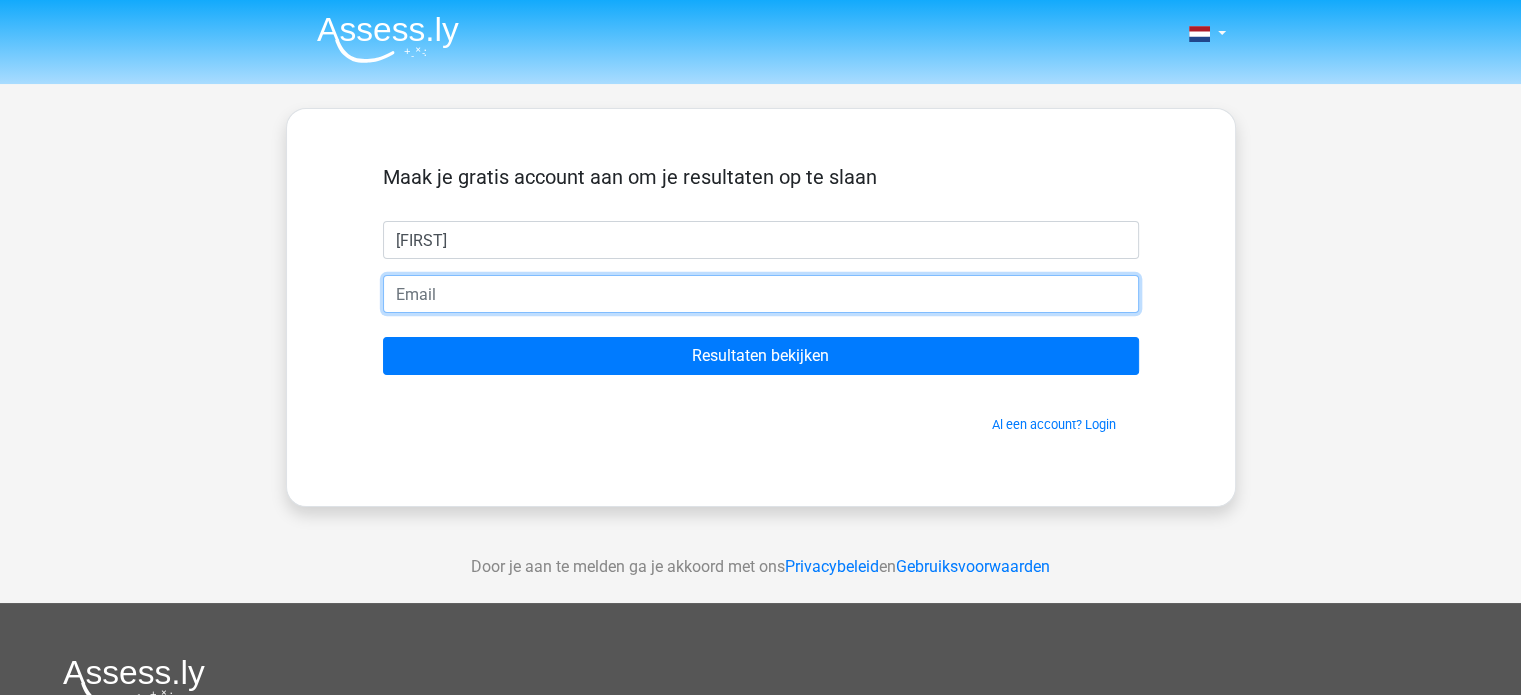 click at bounding box center [761, 294] 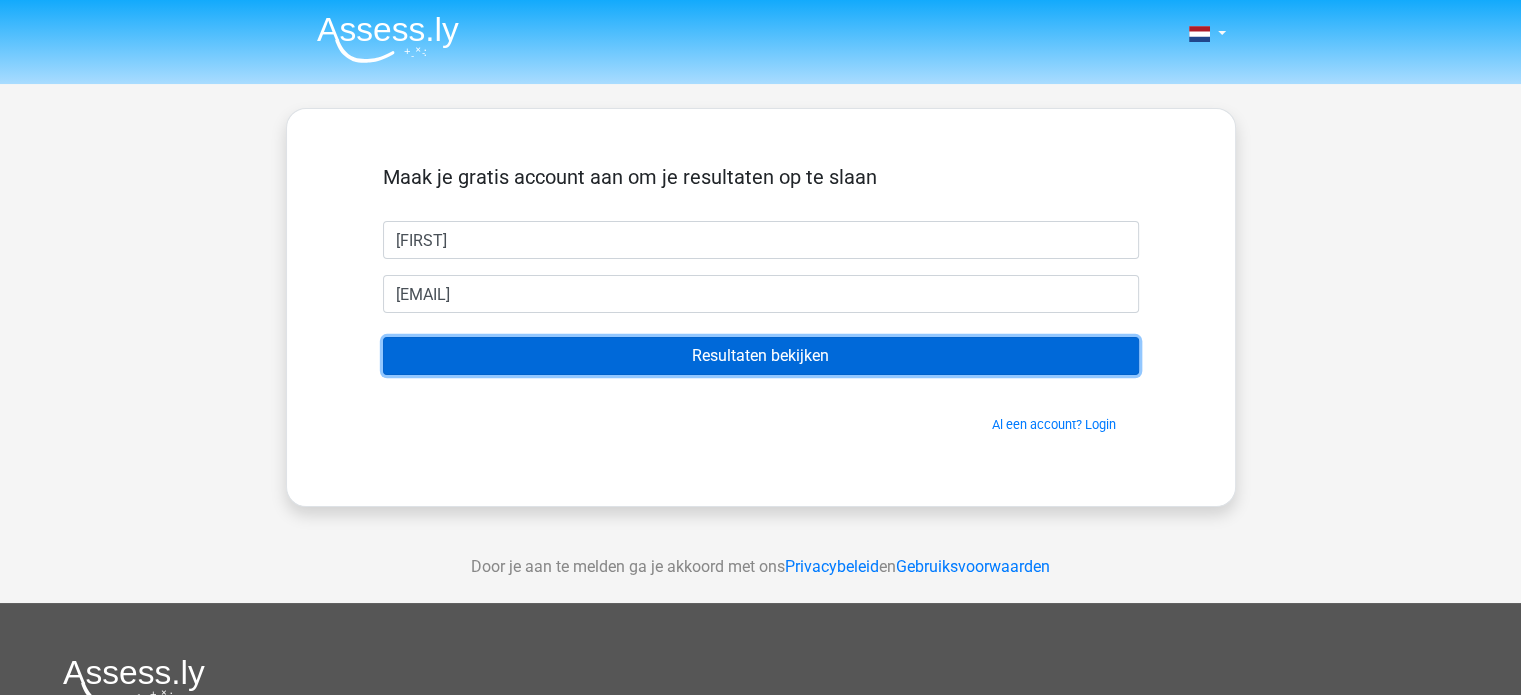 click on "Resultaten bekijken" at bounding box center (761, 356) 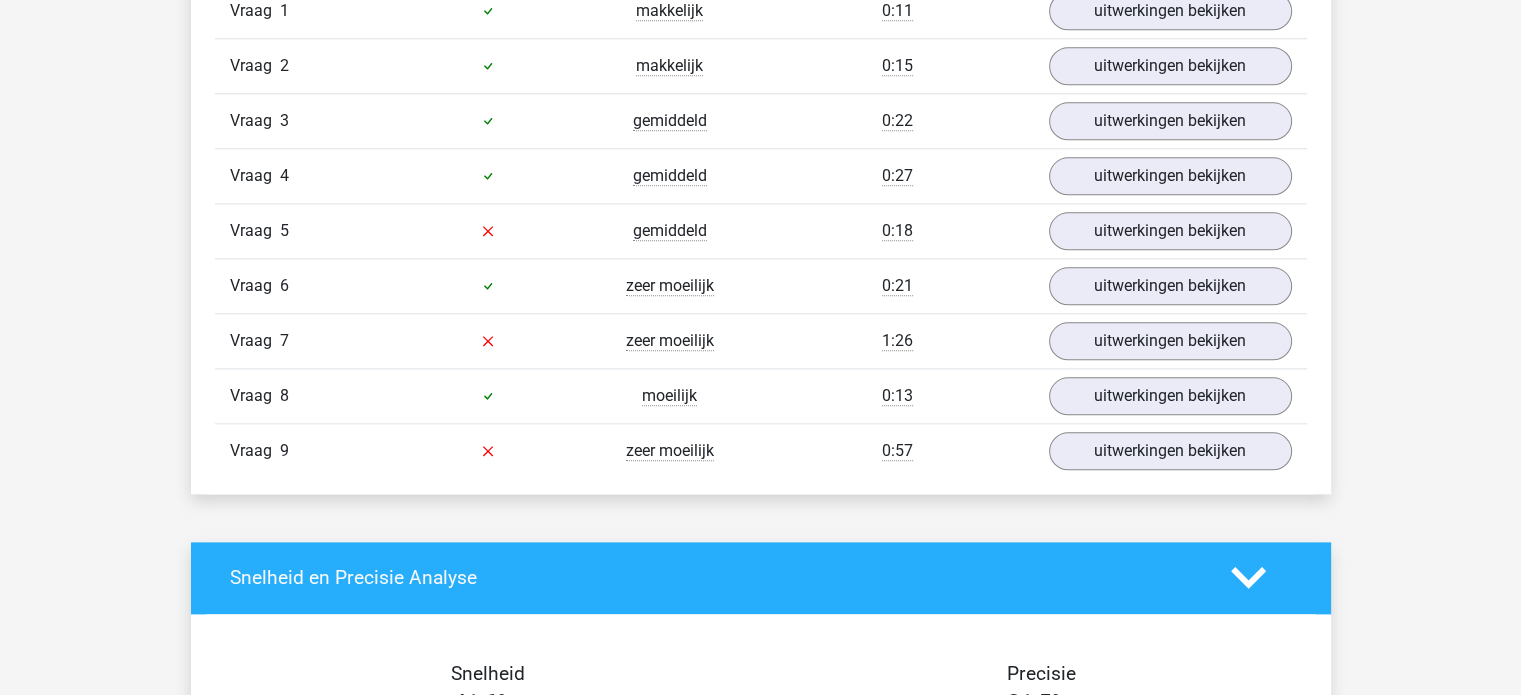 scroll, scrollTop: 2300, scrollLeft: 0, axis: vertical 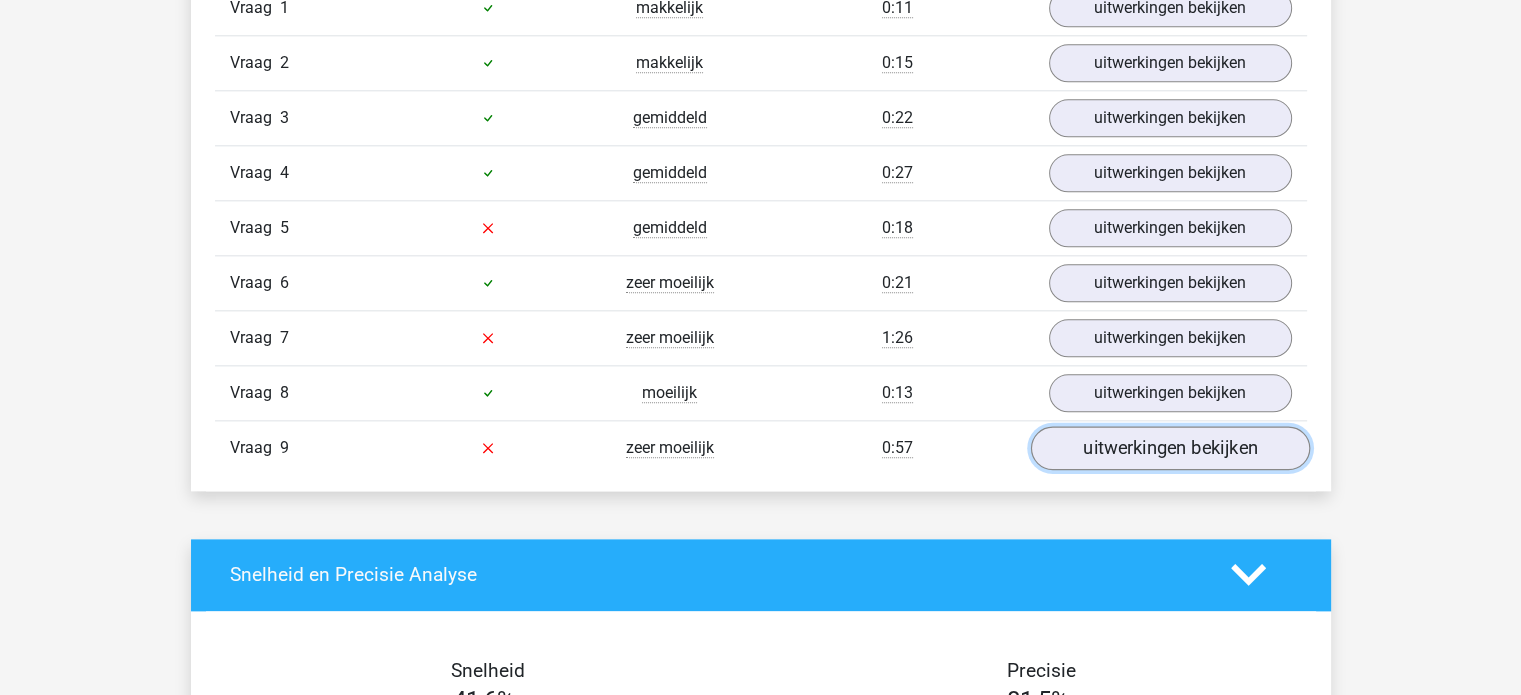 click on "uitwerkingen bekijken" at bounding box center [1169, 448] 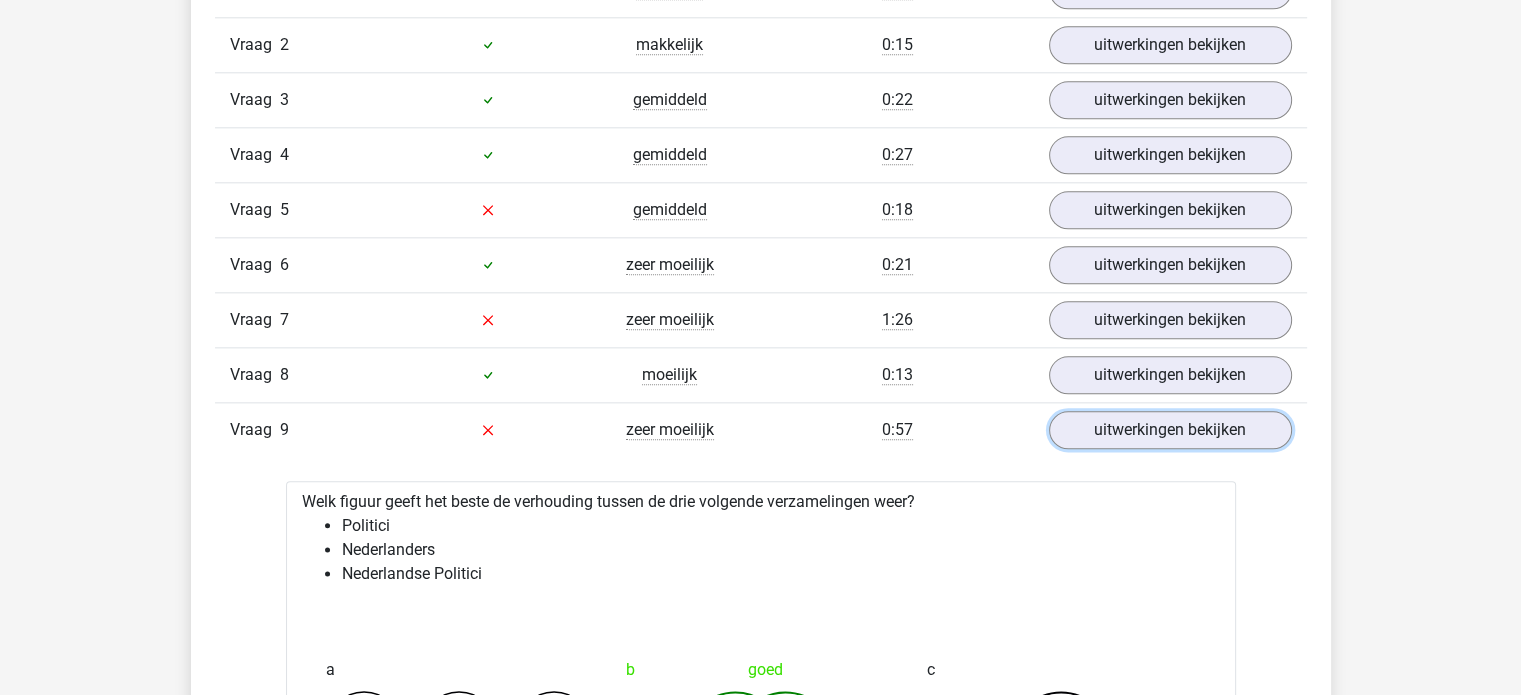 scroll, scrollTop: 2300, scrollLeft: 0, axis: vertical 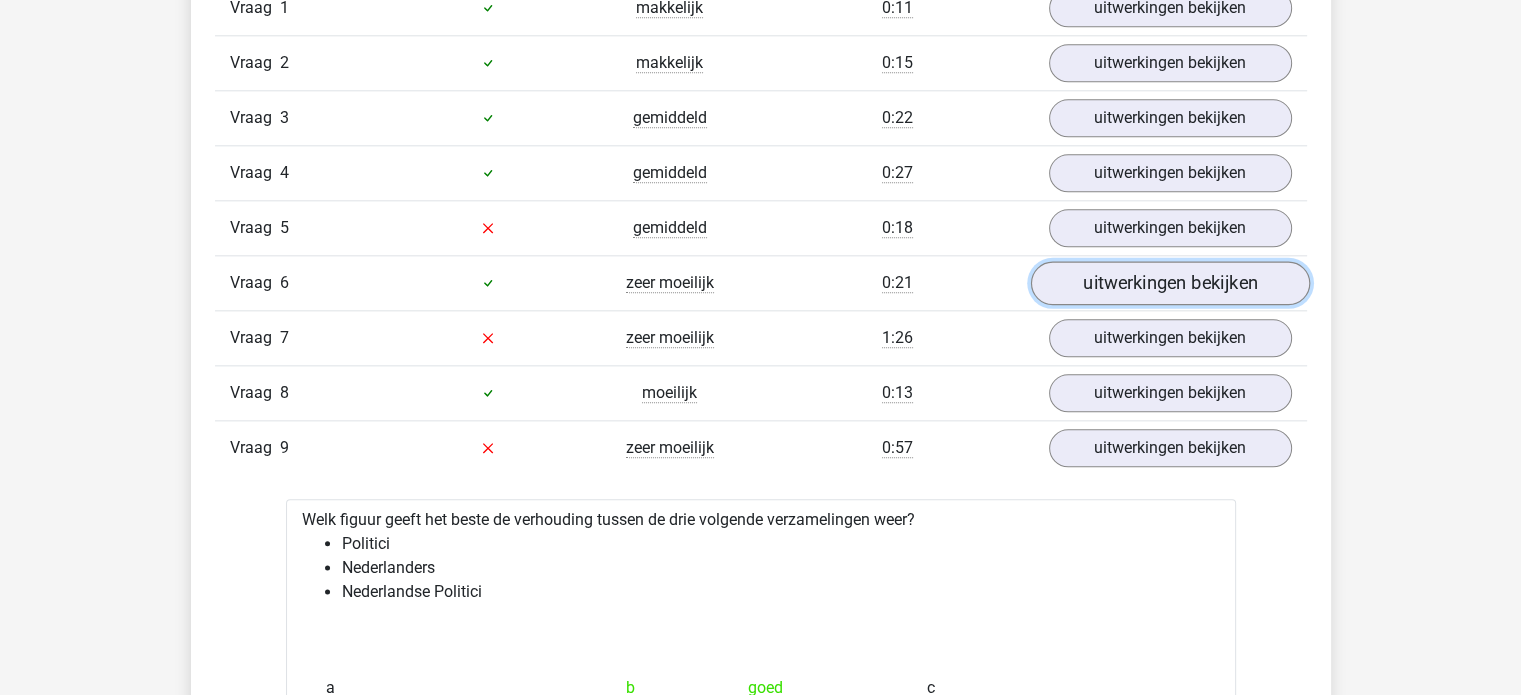 click on "uitwerkingen bekijken" at bounding box center [1169, 283] 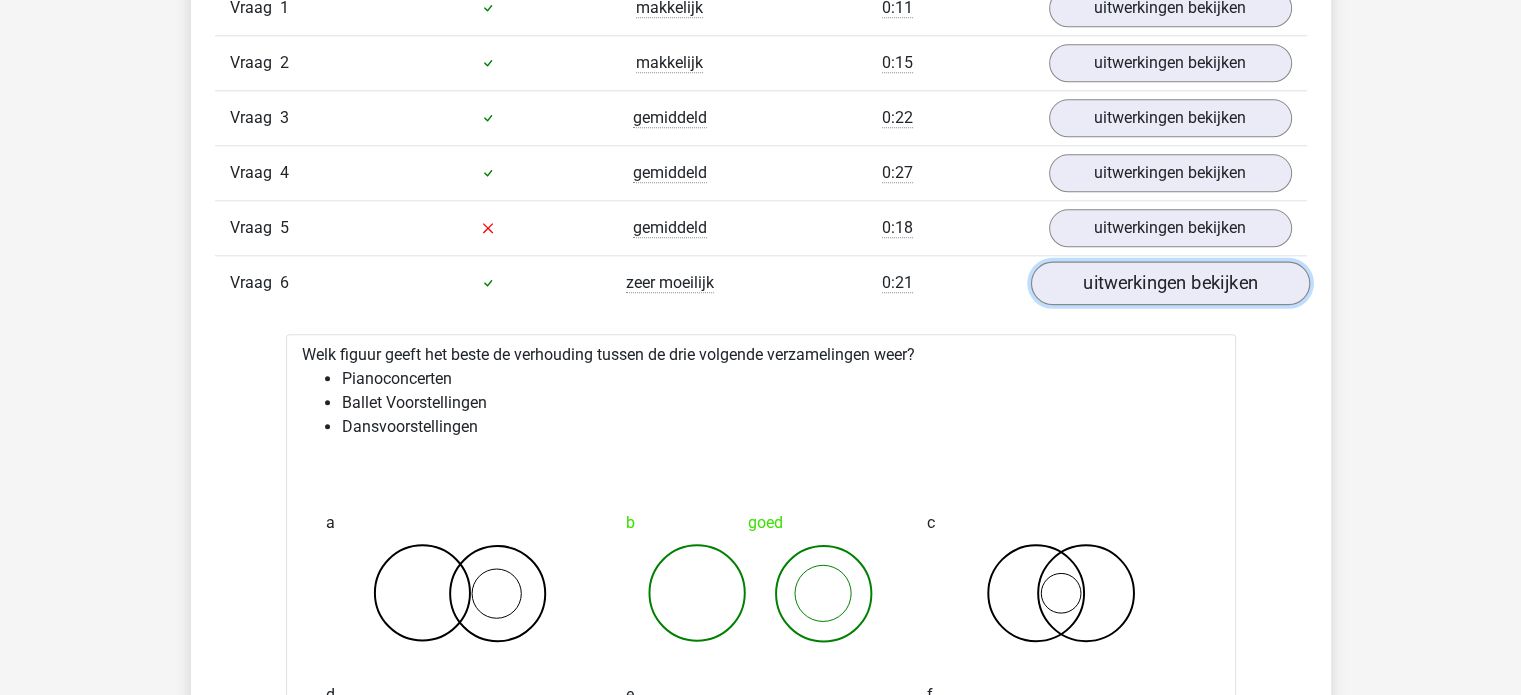 click on "uitwerkingen bekijken" at bounding box center [1169, 283] 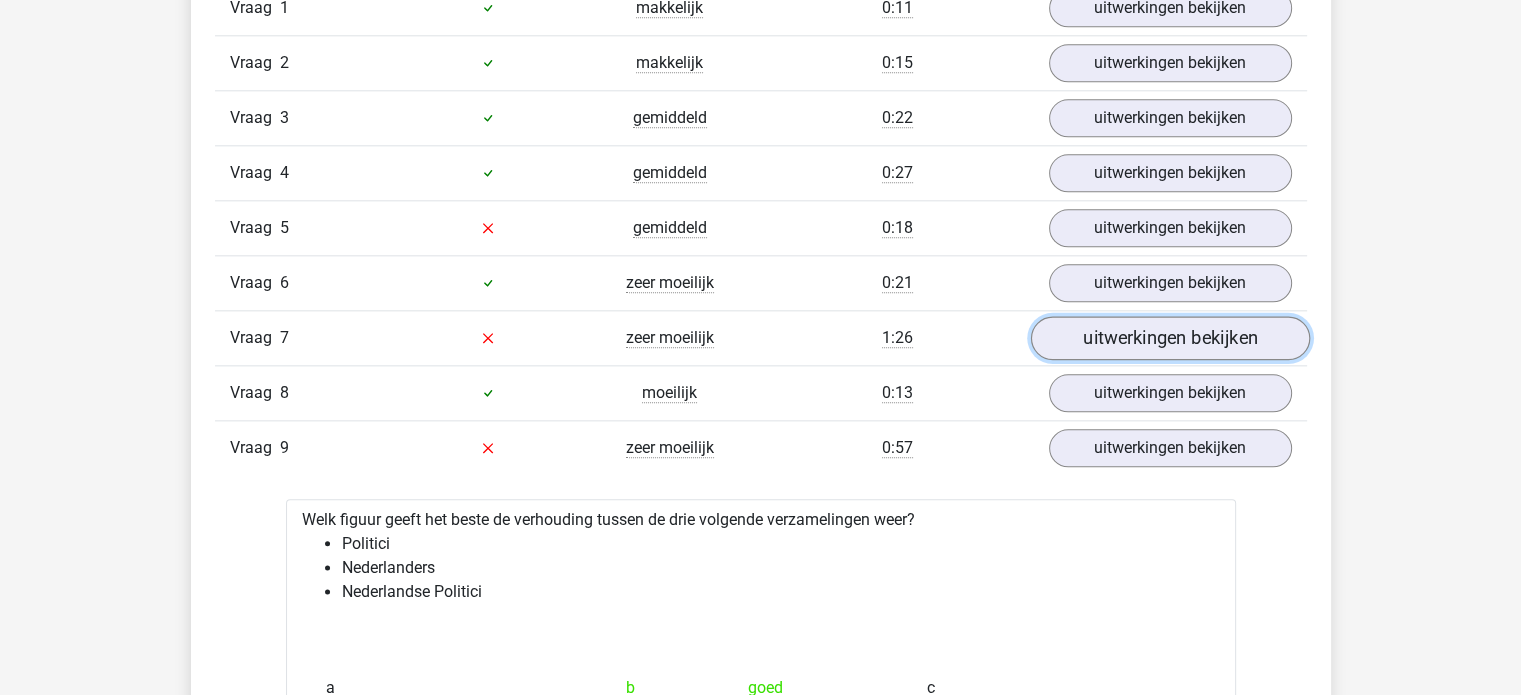 click on "uitwerkingen bekijken" at bounding box center (1169, 338) 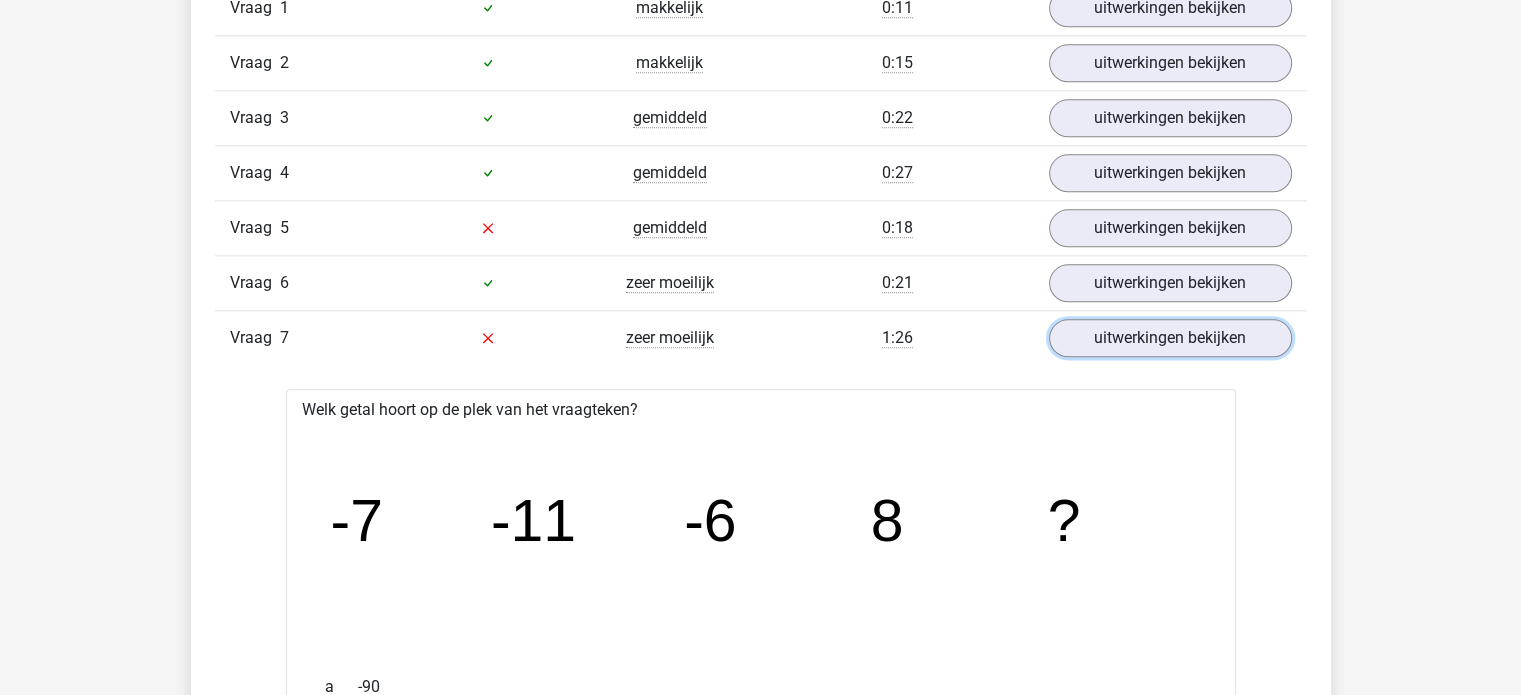 scroll, scrollTop: 2200, scrollLeft: 0, axis: vertical 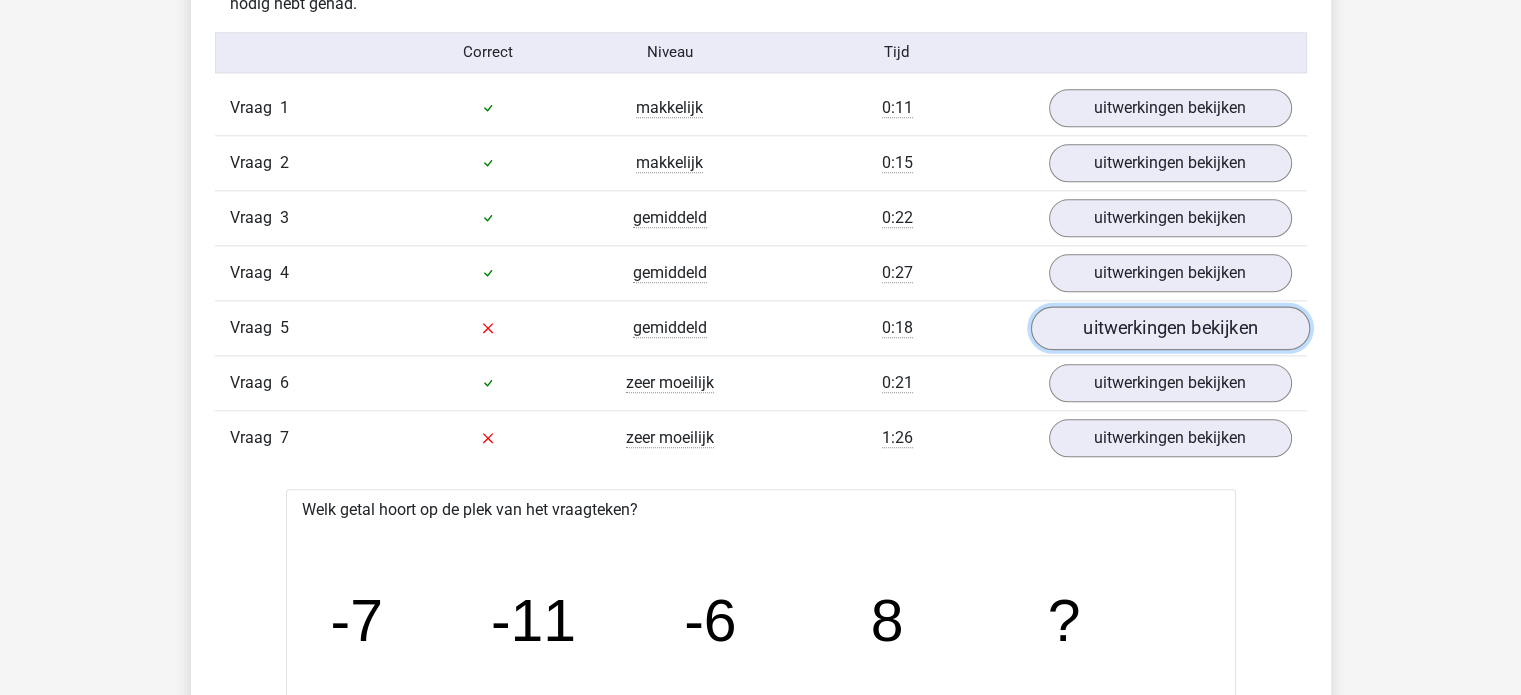 click on "uitwerkingen bekijken" at bounding box center (1169, 328) 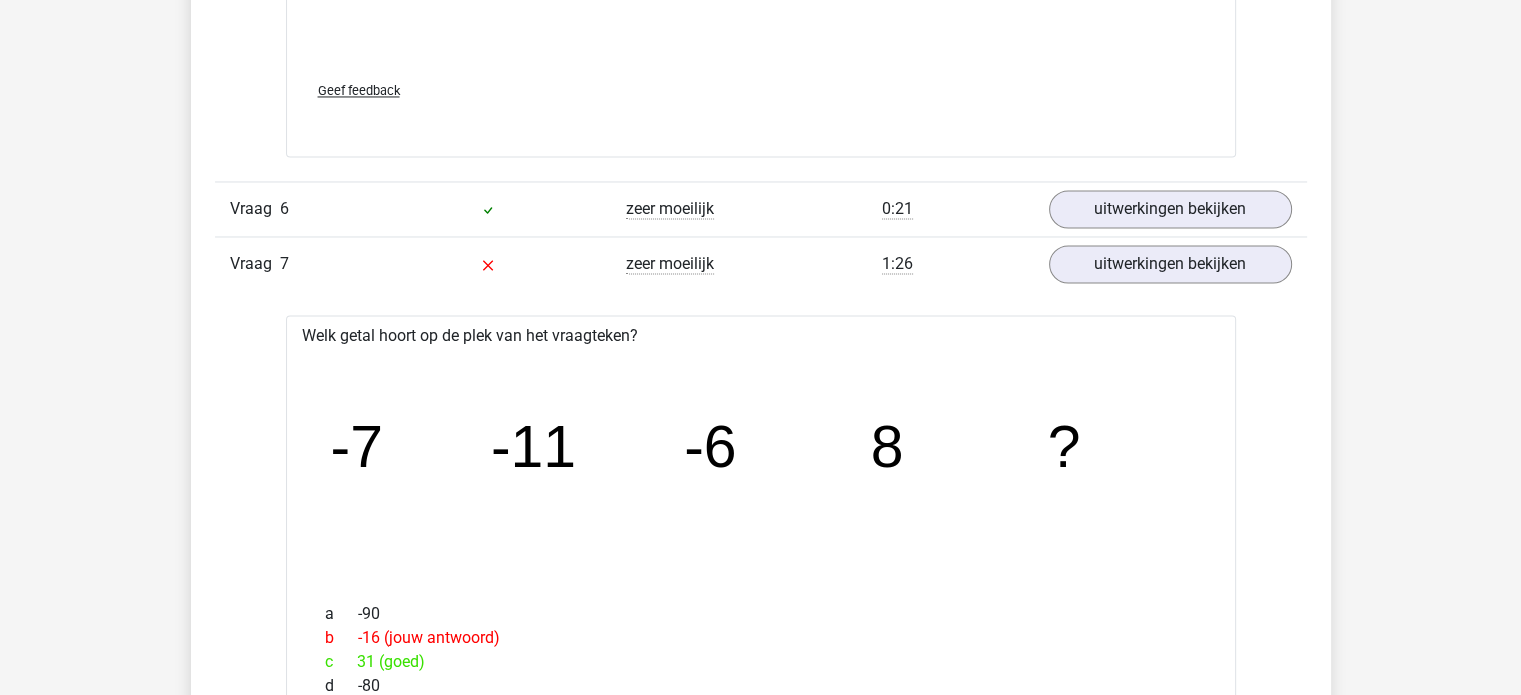 scroll, scrollTop: 3400, scrollLeft: 0, axis: vertical 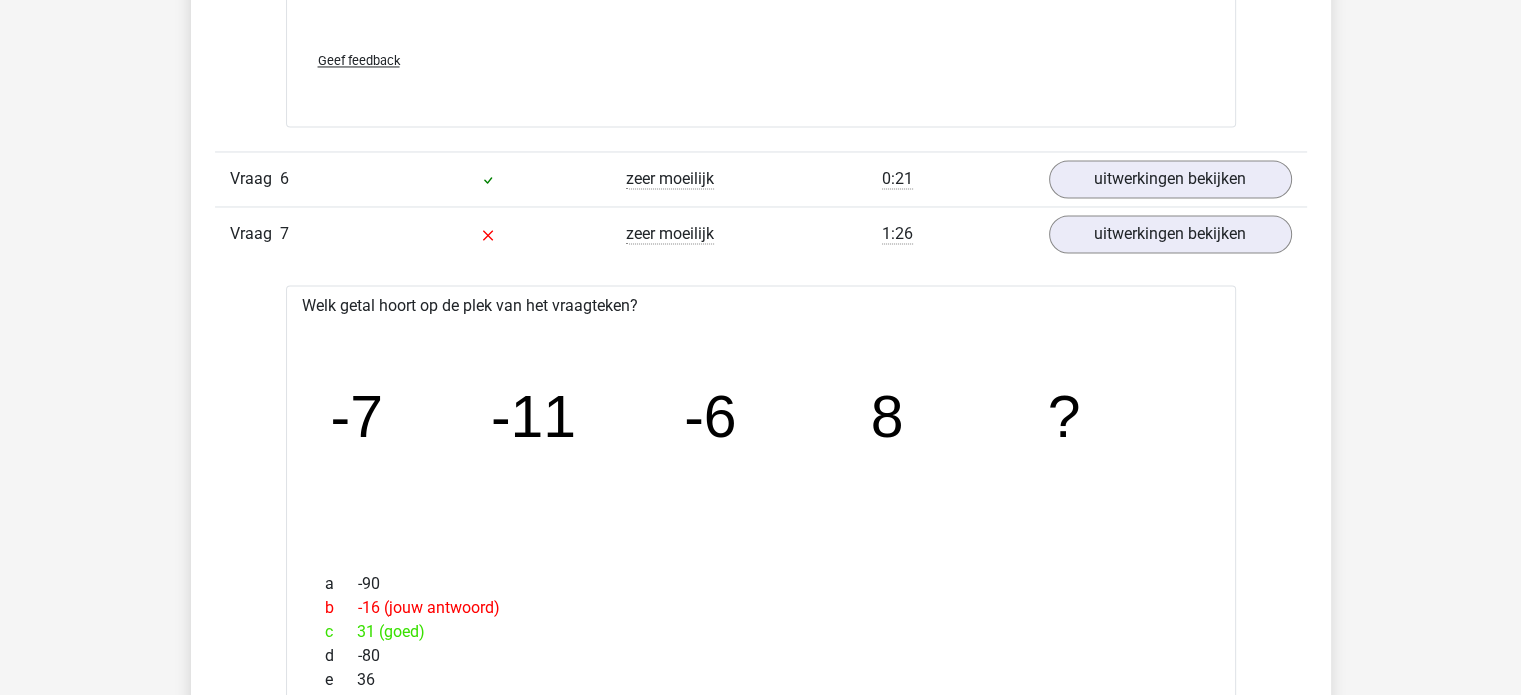click at bounding box center [488, 234] 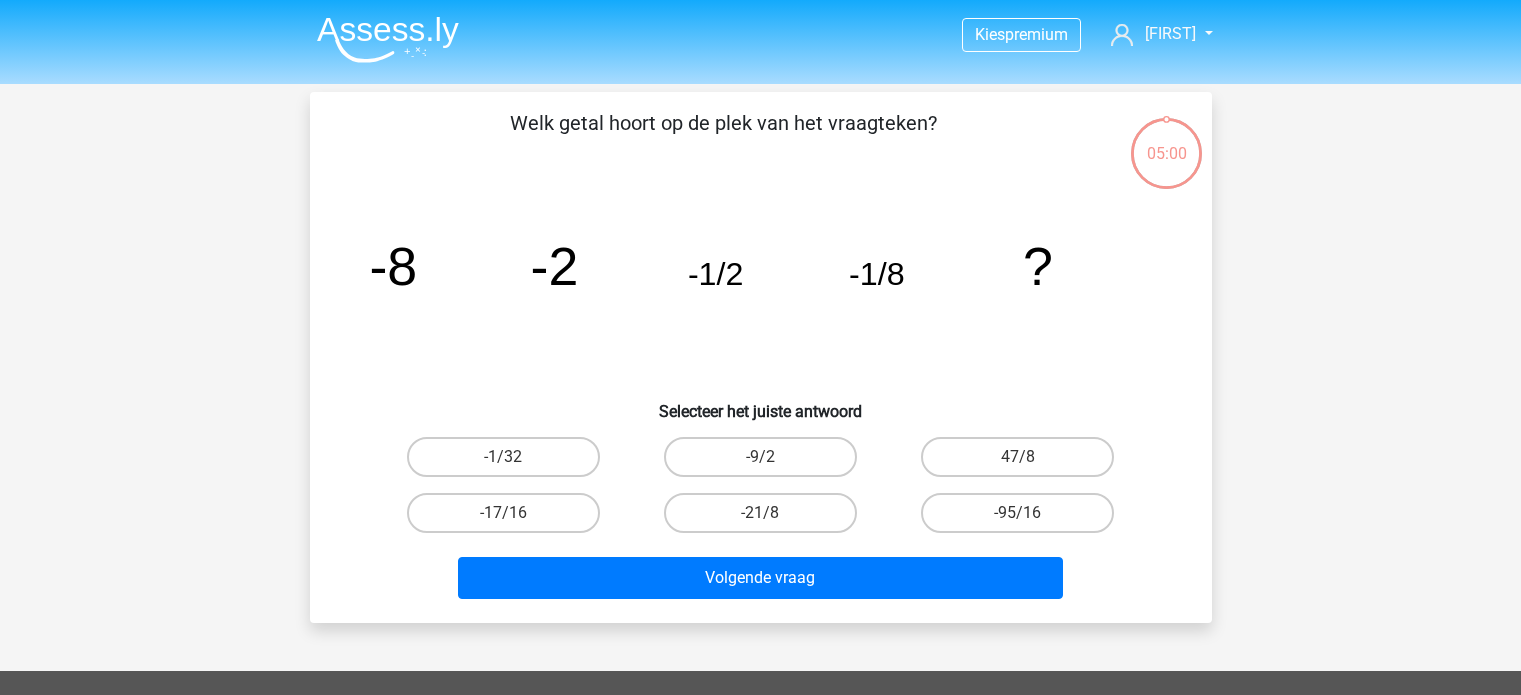 scroll, scrollTop: 0, scrollLeft: 0, axis: both 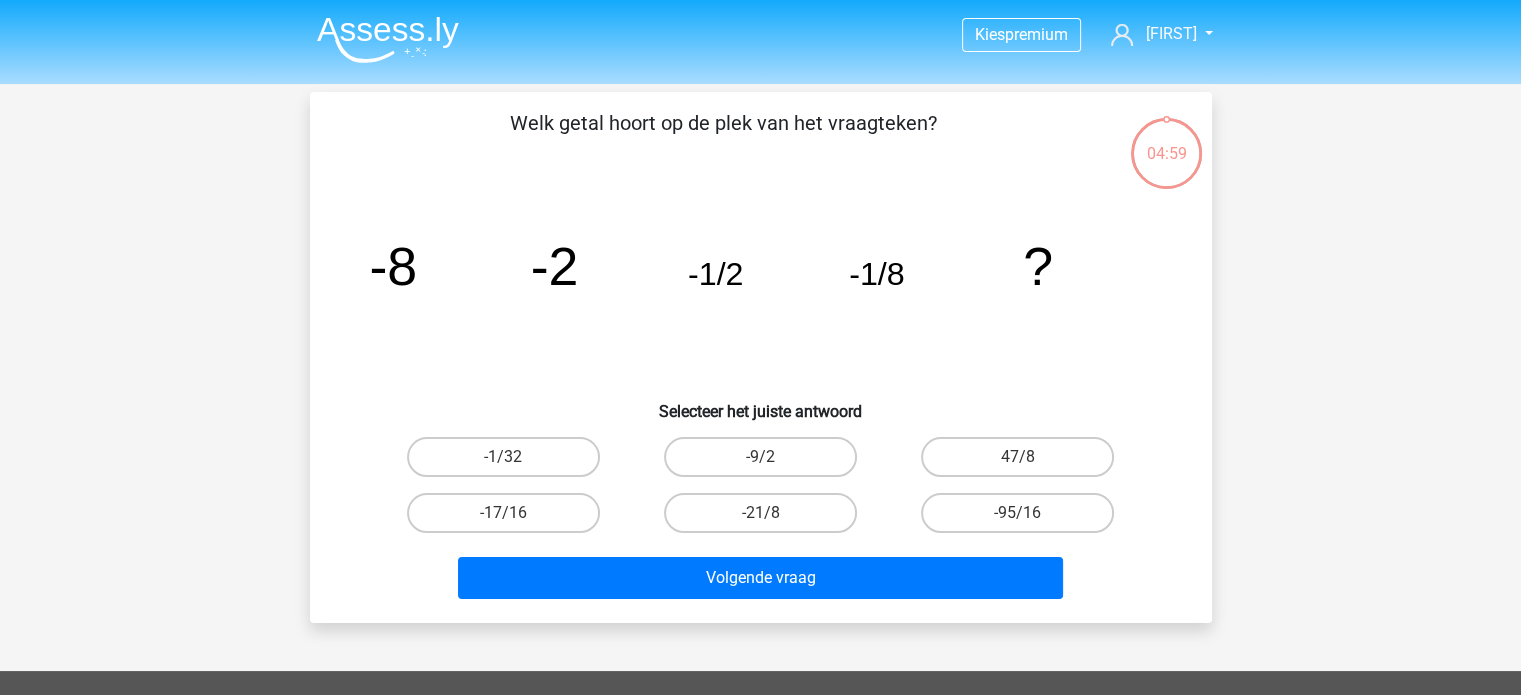 click at bounding box center [388, 39] 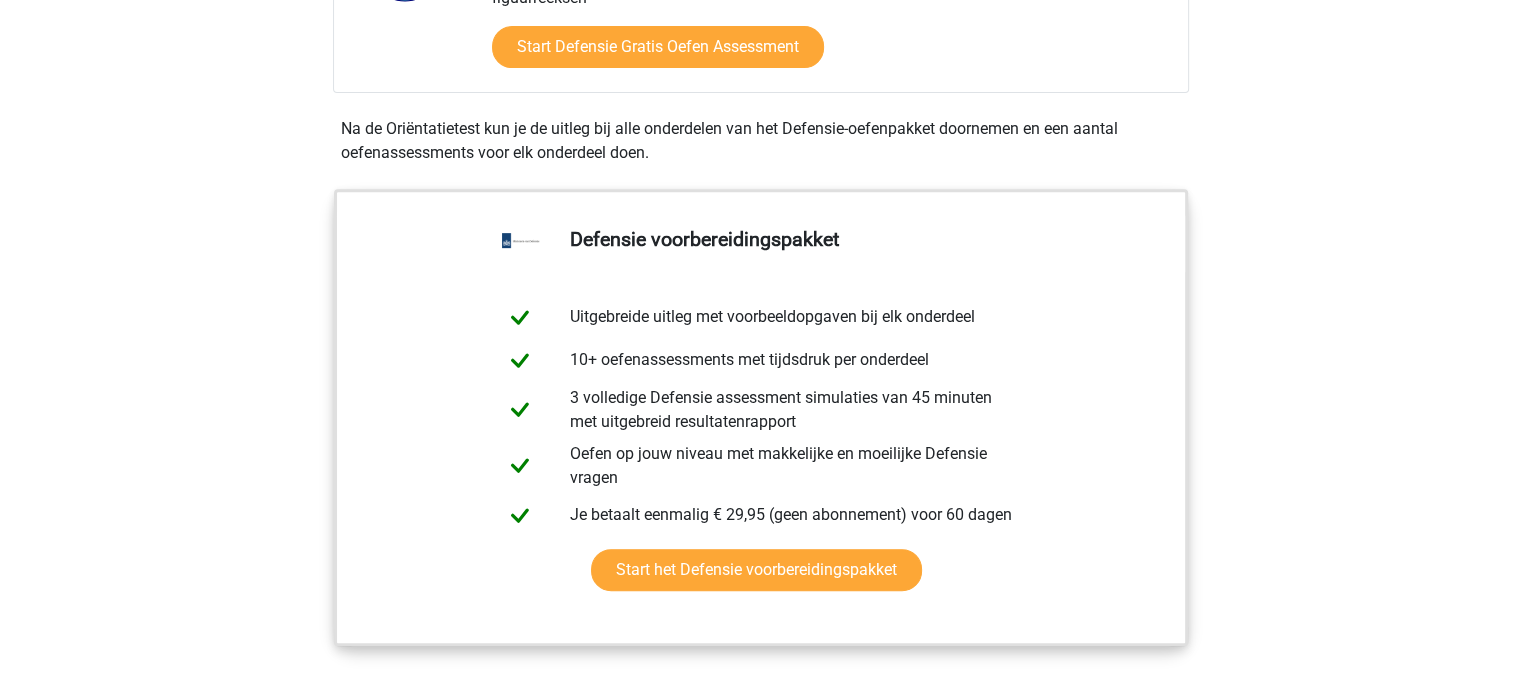 scroll, scrollTop: 600, scrollLeft: 0, axis: vertical 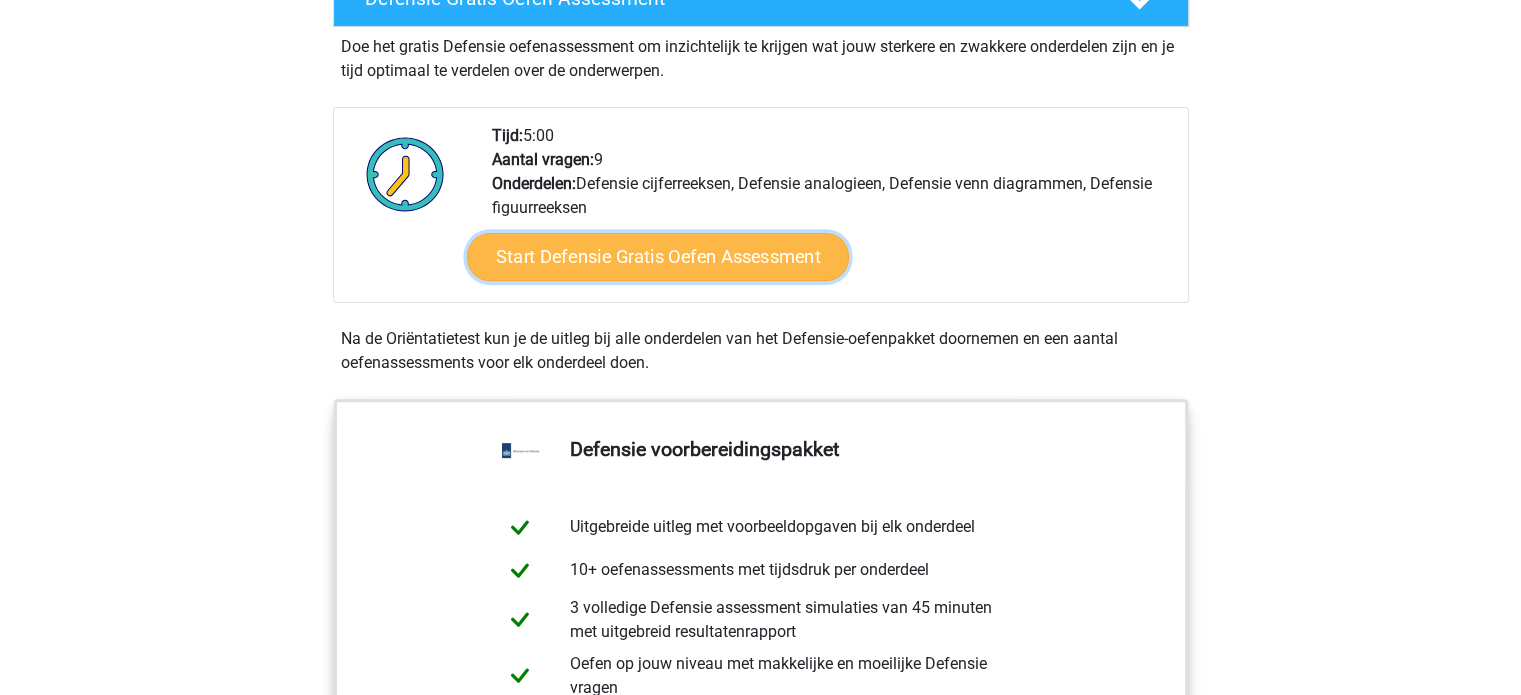 click on "Start Defensie Gratis Oefen Assessment" at bounding box center [658, 257] 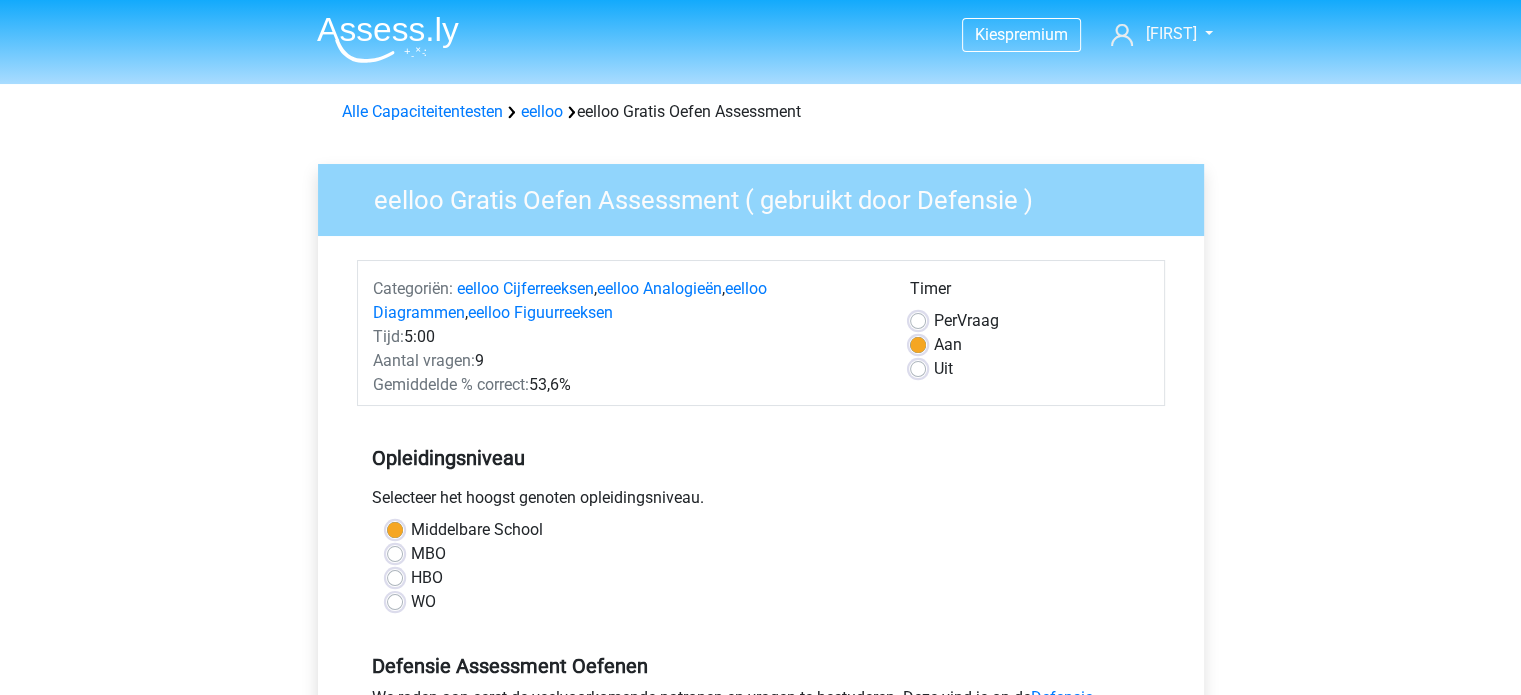 scroll, scrollTop: 100, scrollLeft: 0, axis: vertical 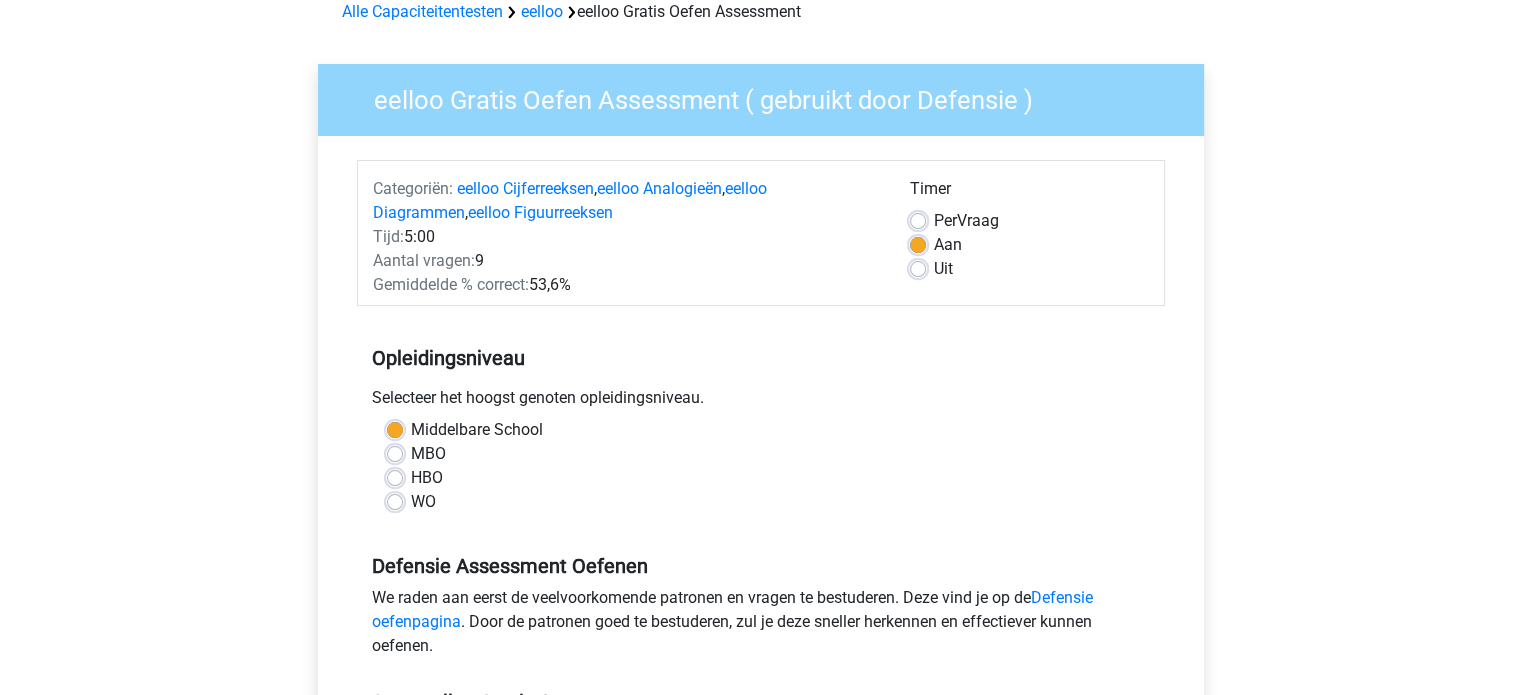 click on "HBO" at bounding box center (761, 478) 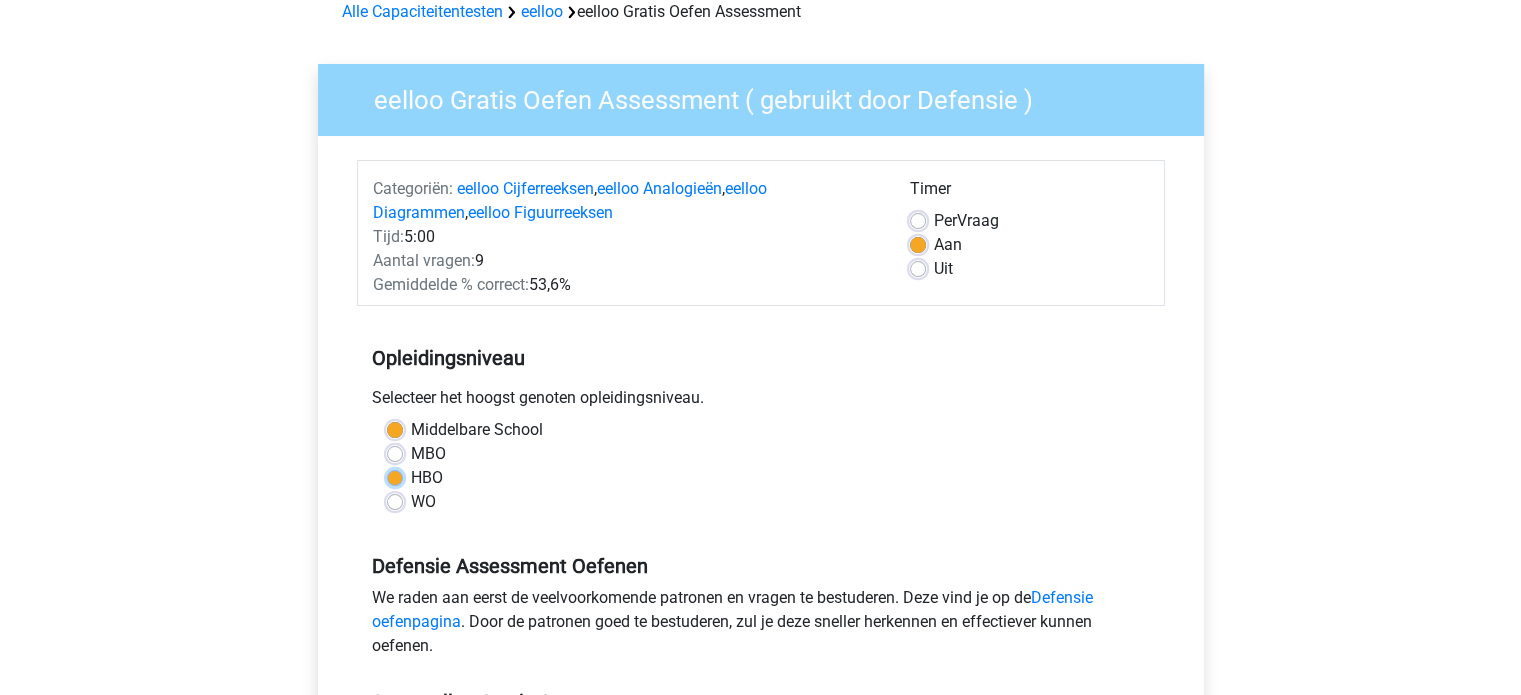 radio on "true" 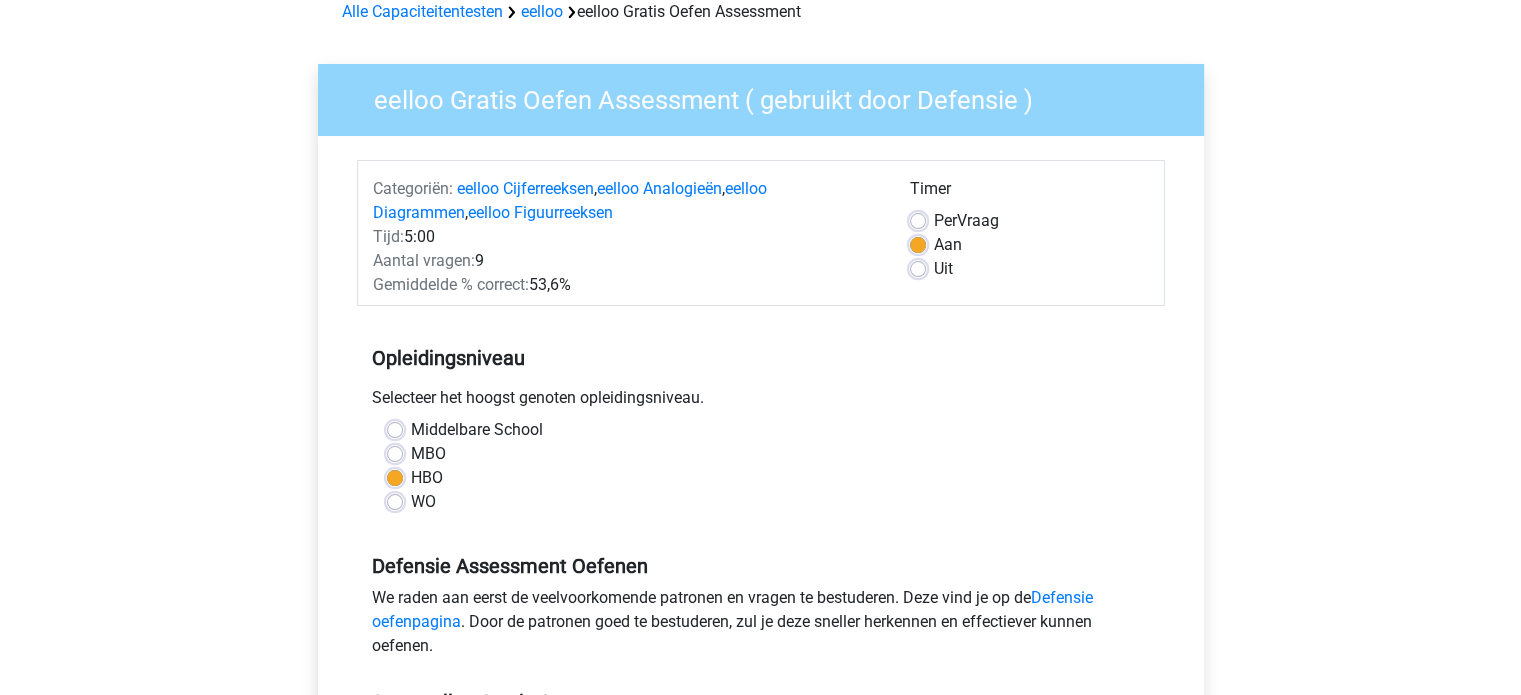 click on "WO" at bounding box center [423, 502] 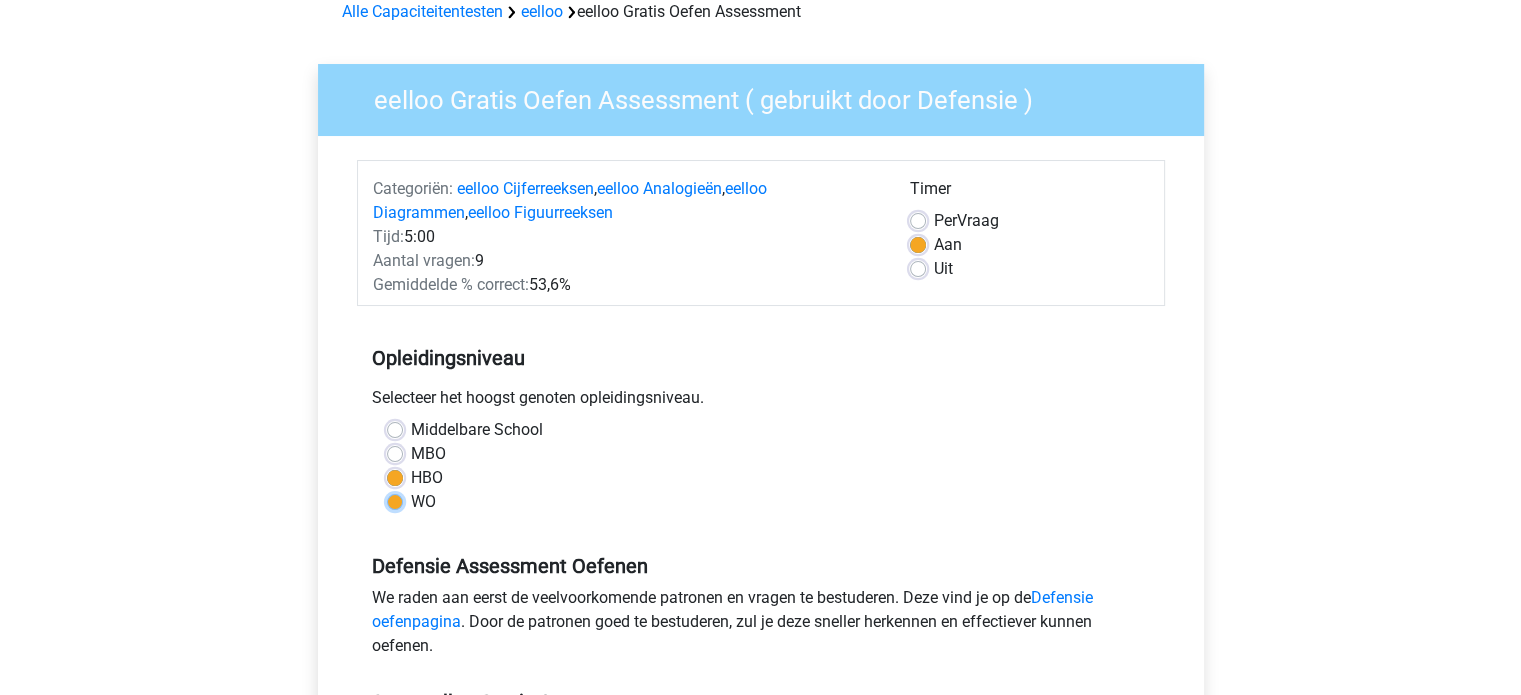 radio on "true" 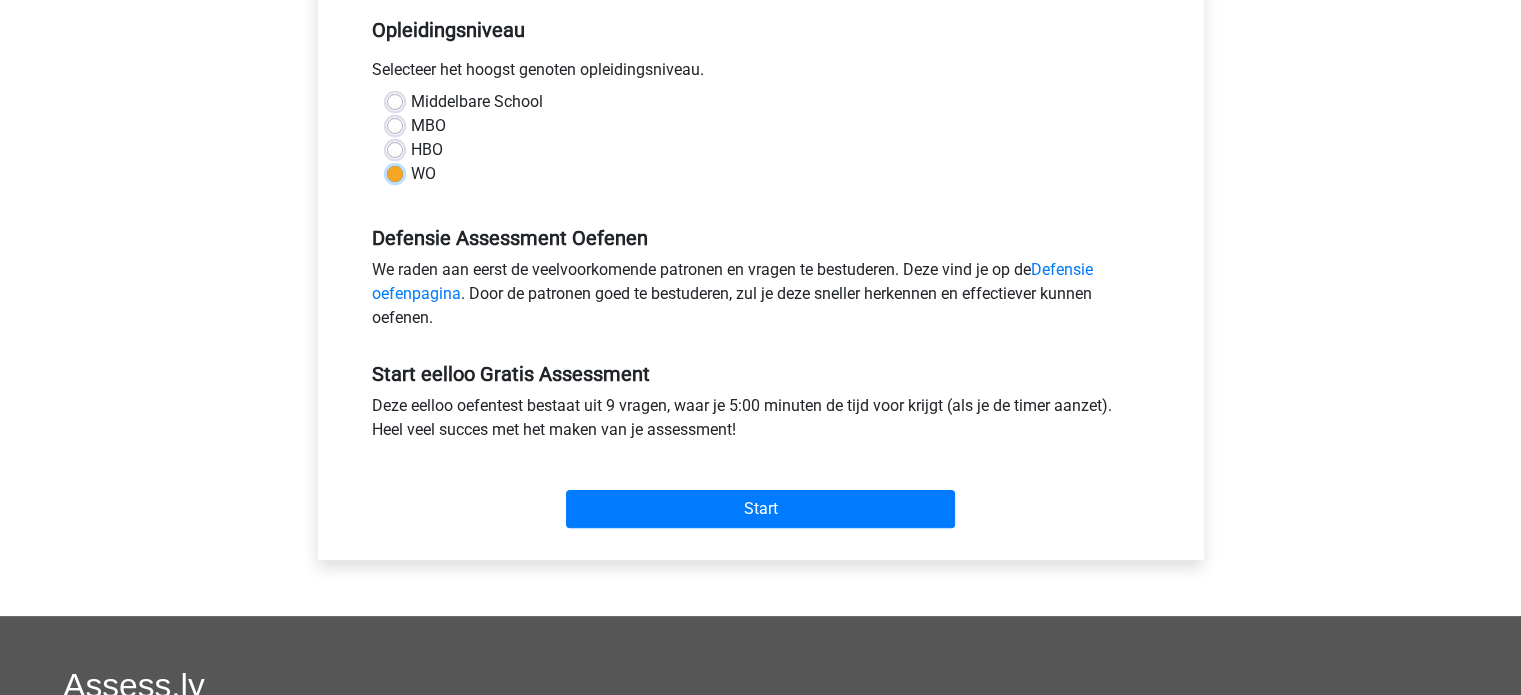 scroll, scrollTop: 500, scrollLeft: 0, axis: vertical 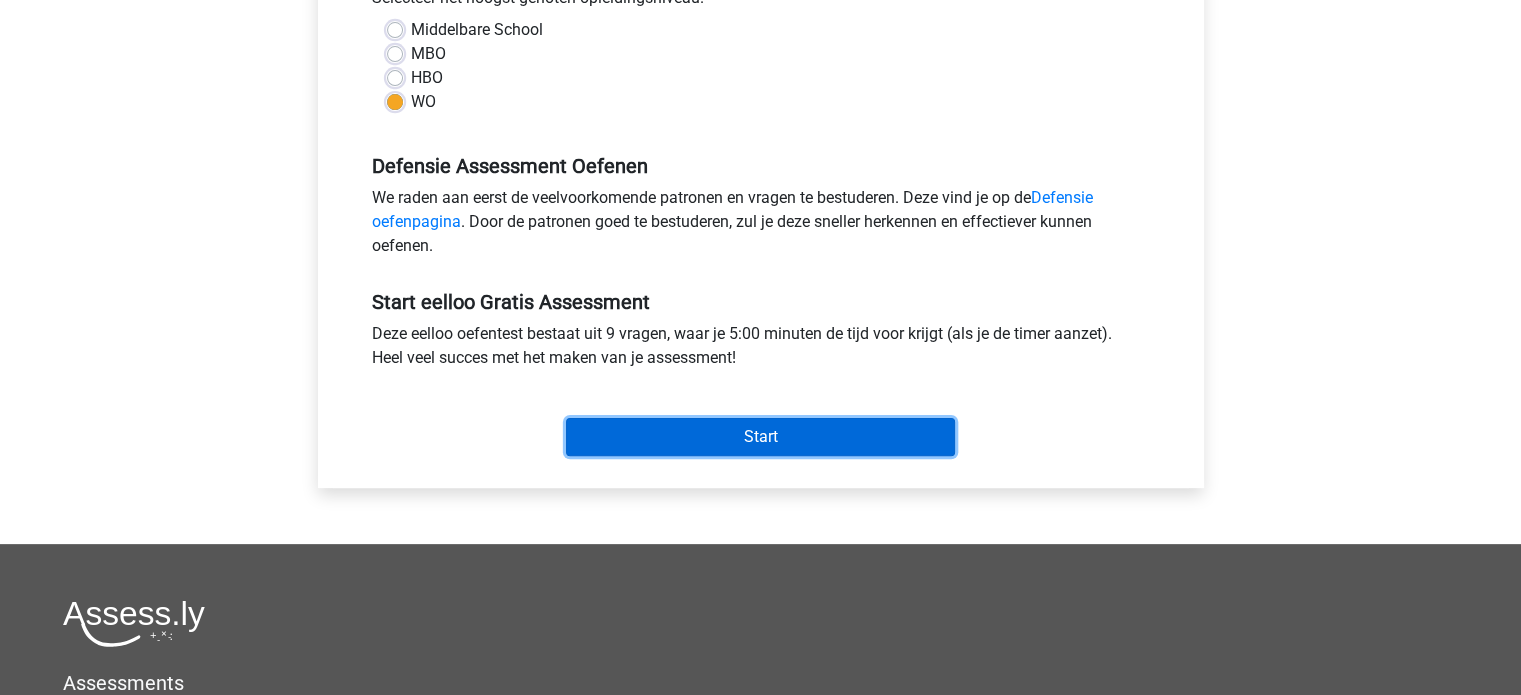 click on "Start" at bounding box center [760, 437] 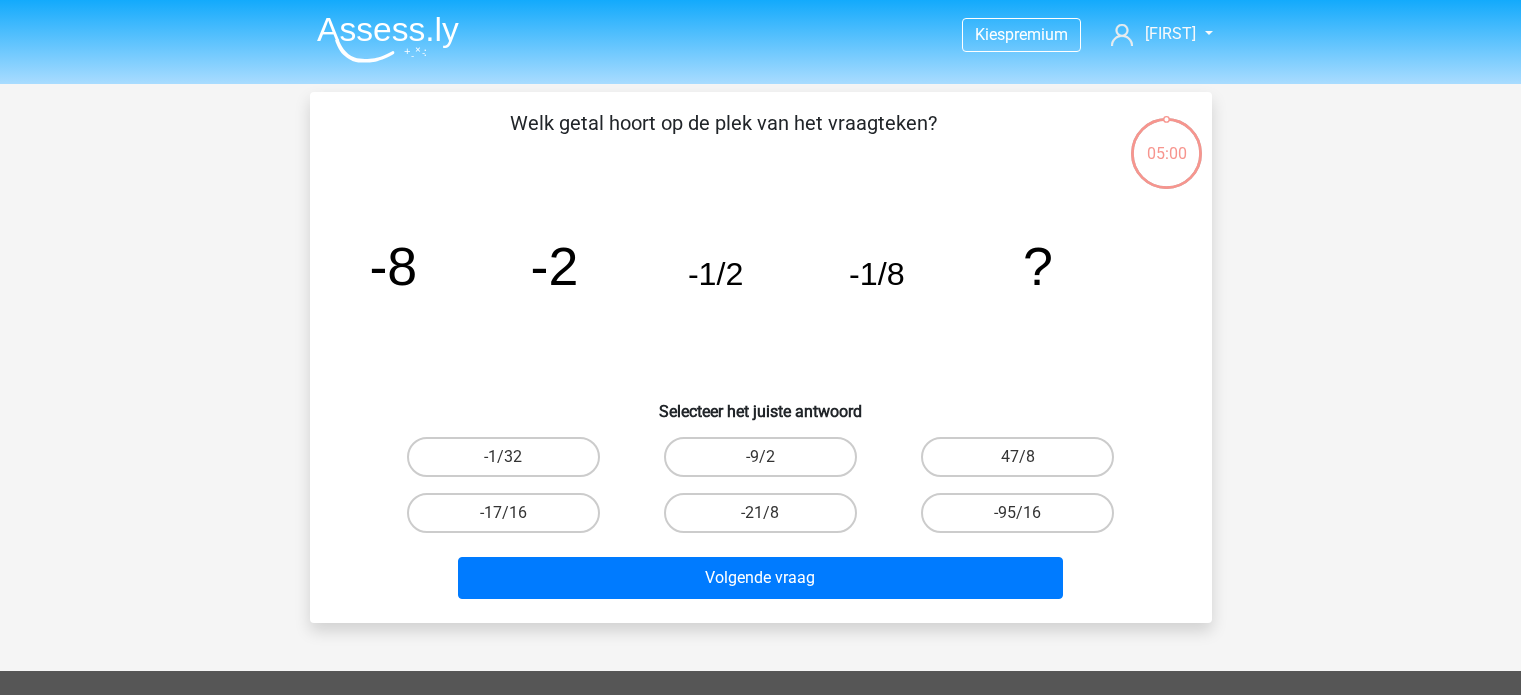 scroll, scrollTop: 0, scrollLeft: 0, axis: both 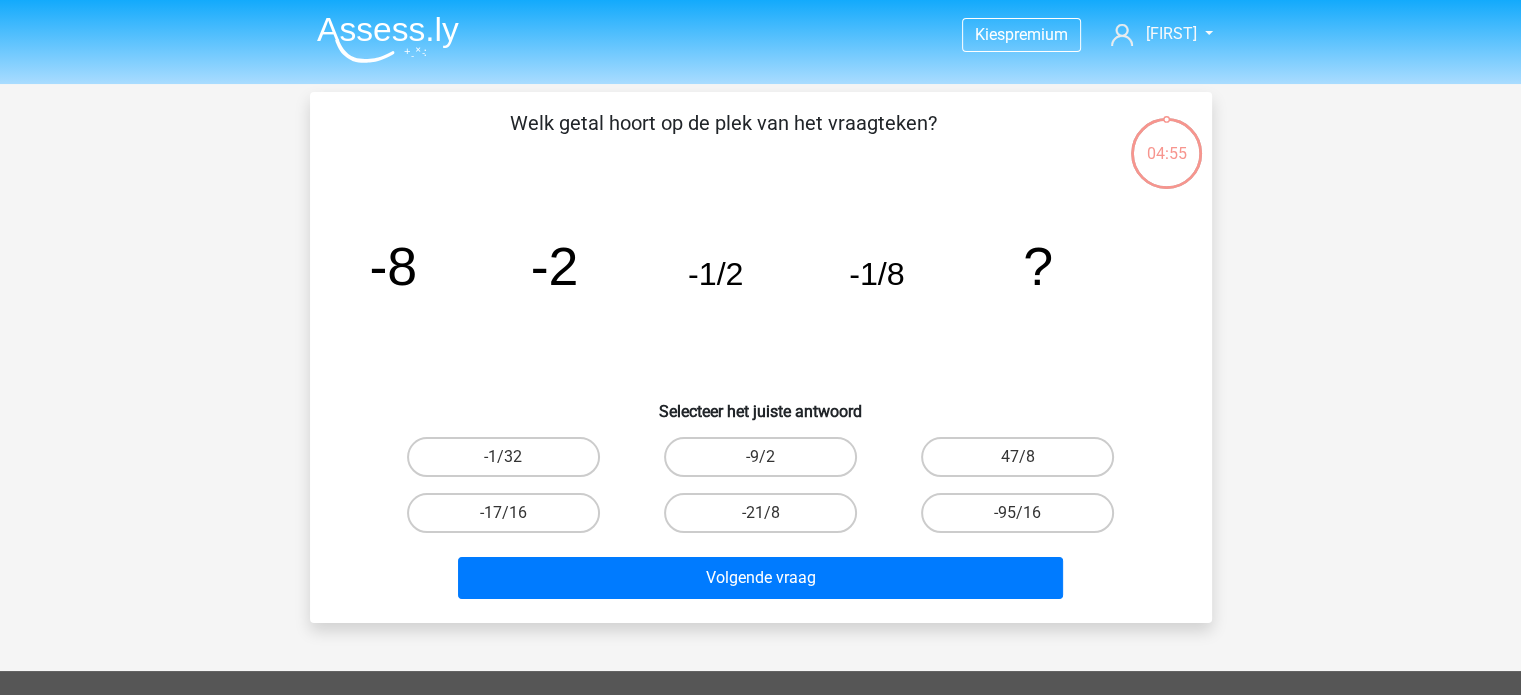 click on "-1/32" at bounding box center (509, 463) 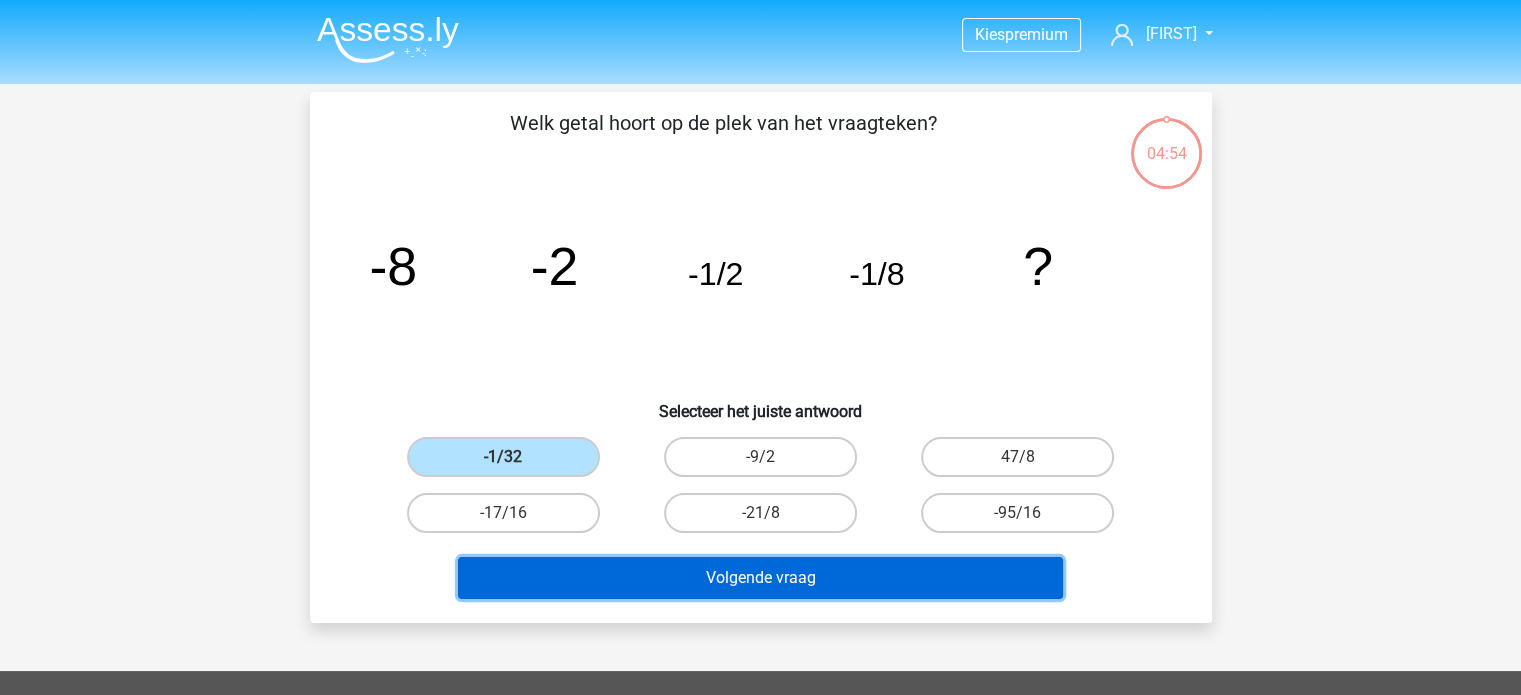 click on "Volgende vraag" at bounding box center (760, 578) 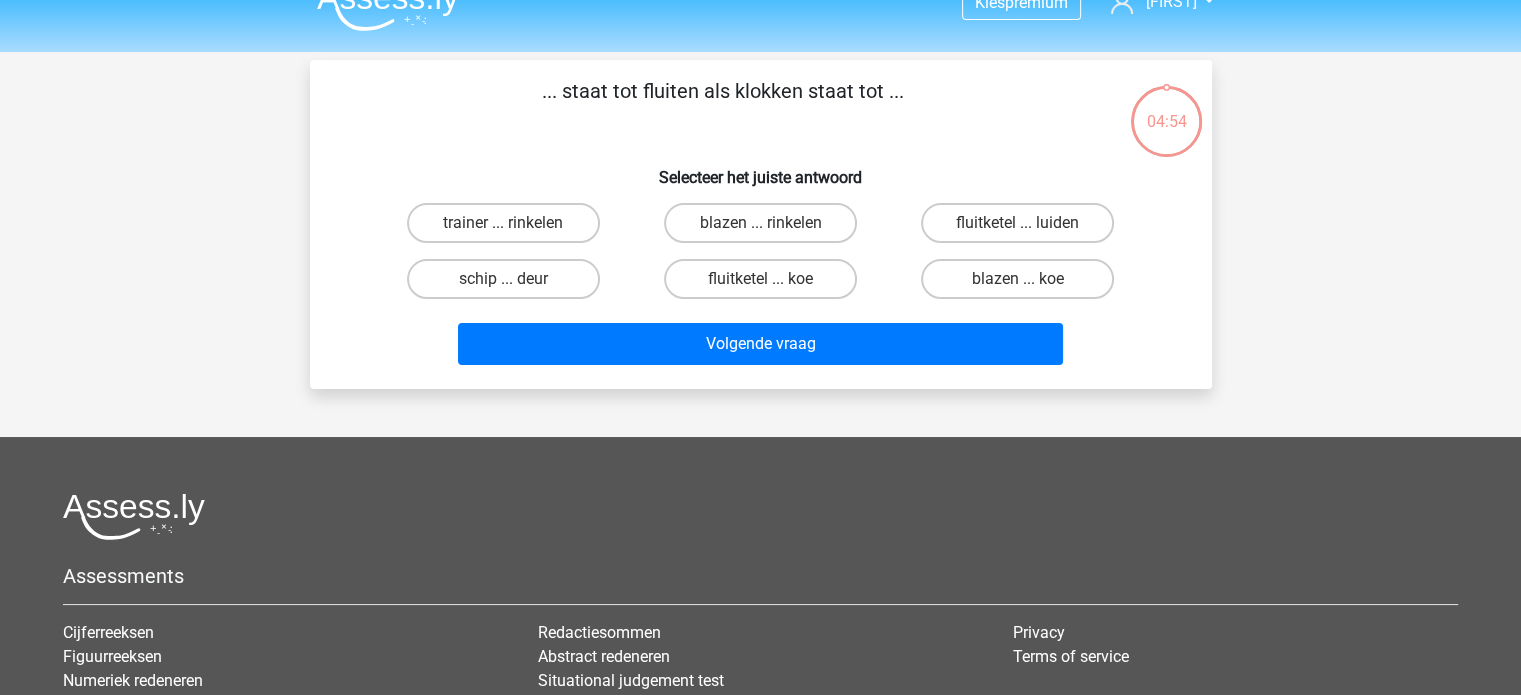 scroll, scrollTop: 0, scrollLeft: 0, axis: both 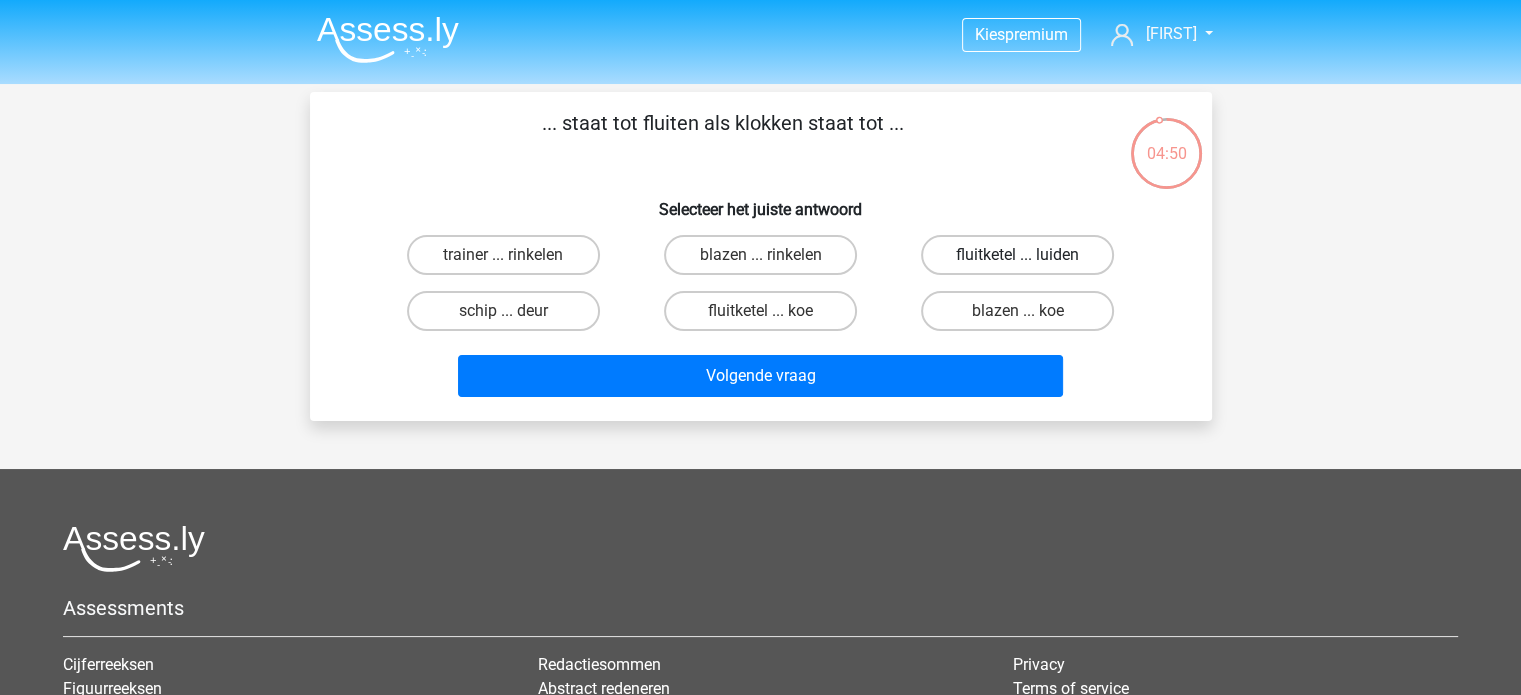 click on "fluitketel ... luiden" at bounding box center (1017, 255) 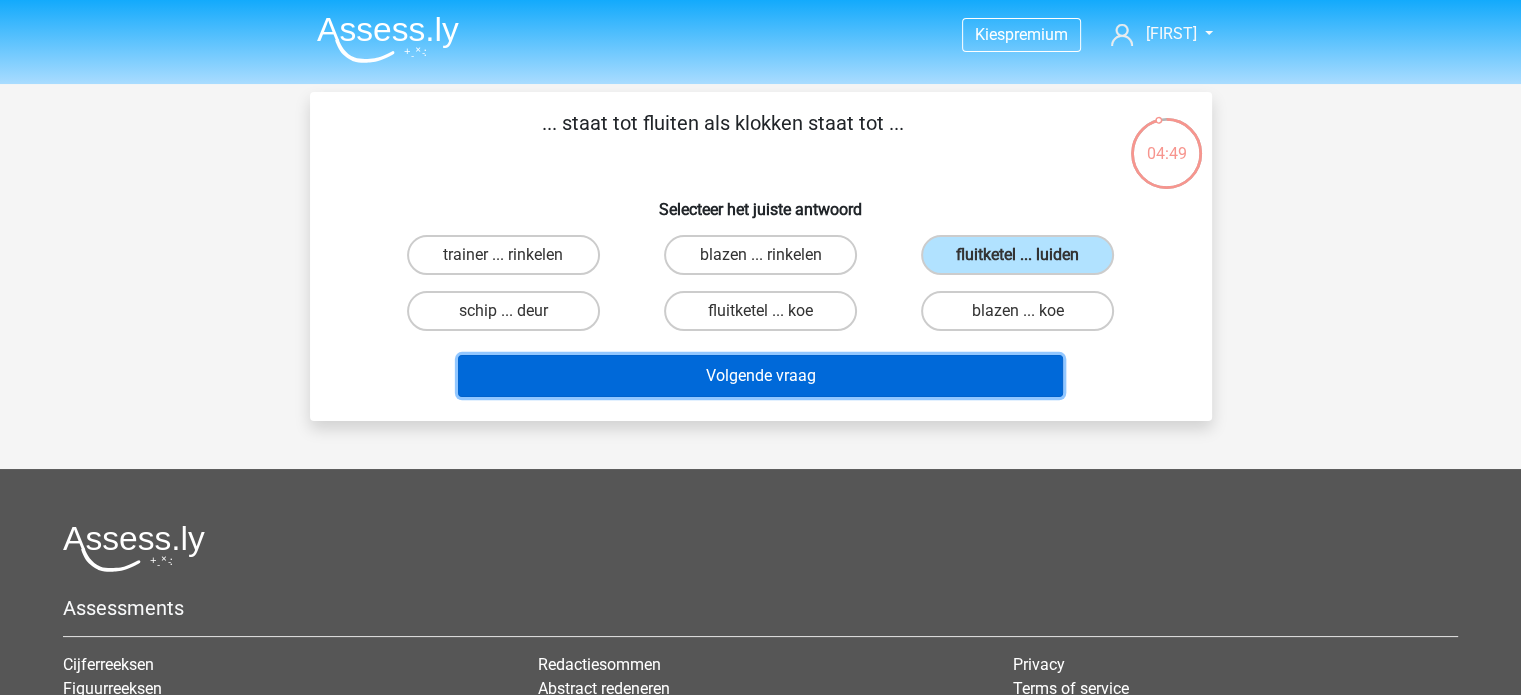 click on "Volgende vraag" at bounding box center [760, 376] 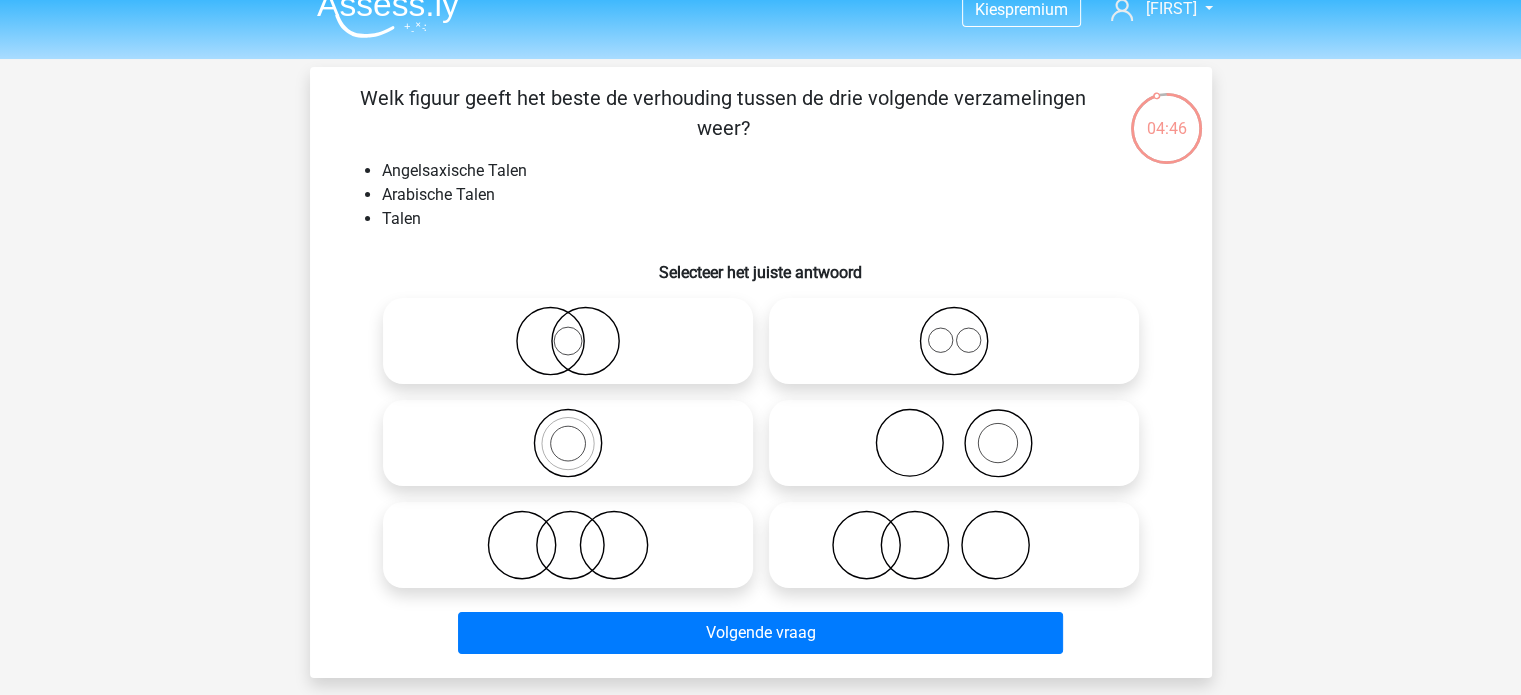 scroll, scrollTop: 0, scrollLeft: 0, axis: both 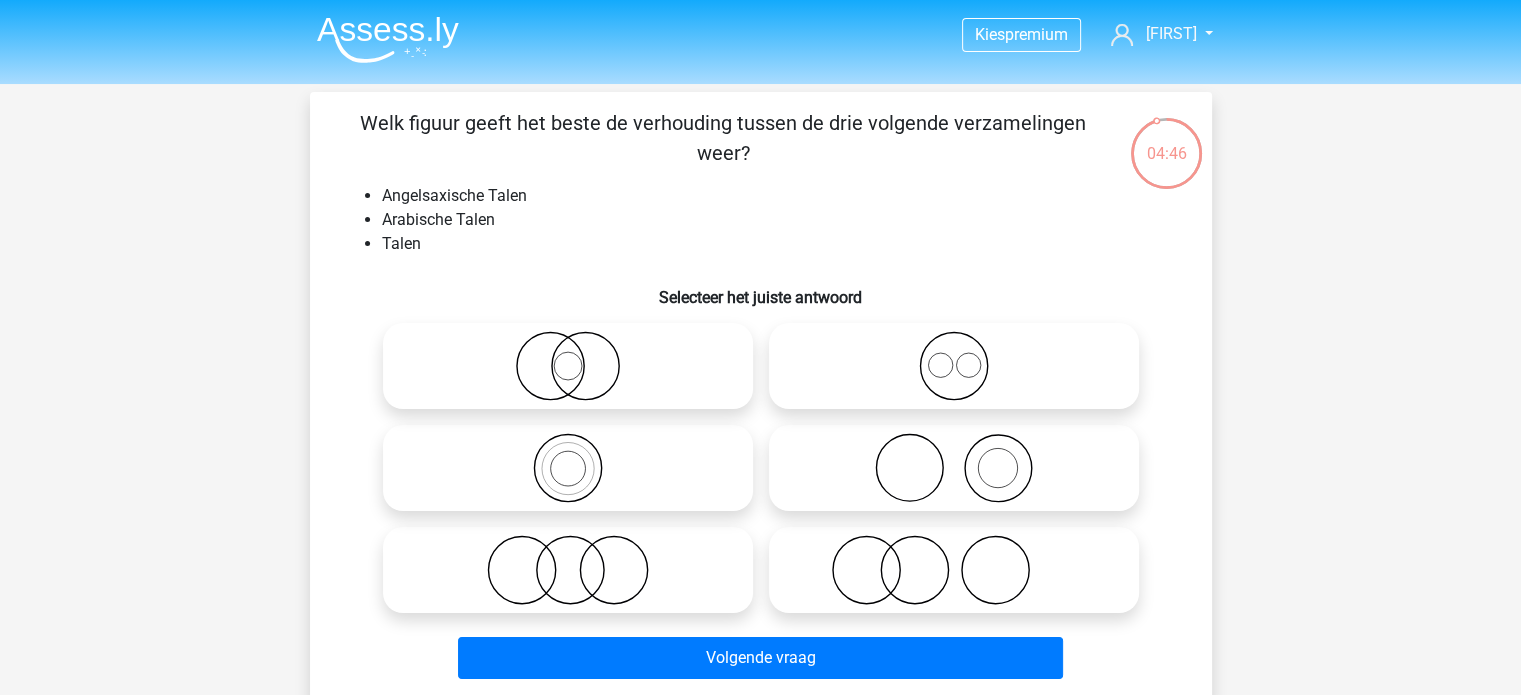 click 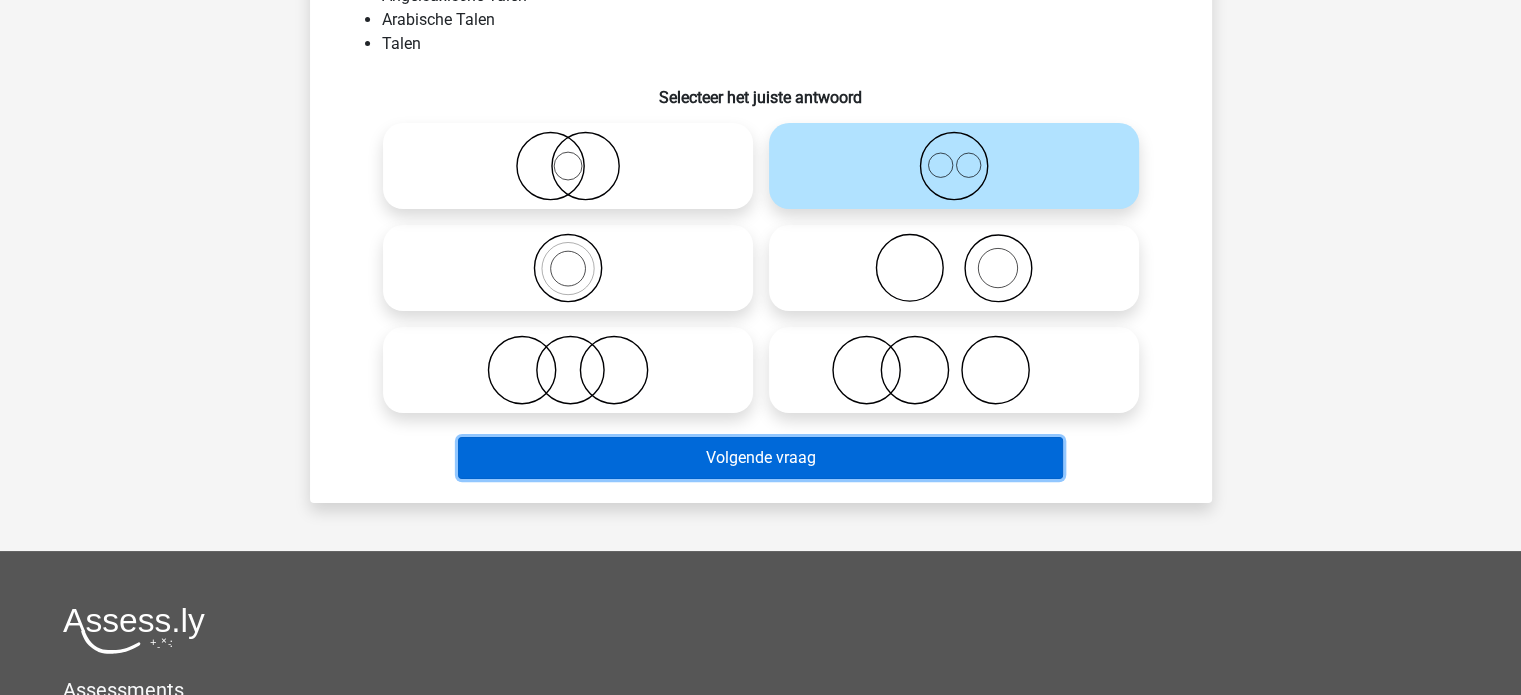 click on "Volgende vraag" at bounding box center [760, 458] 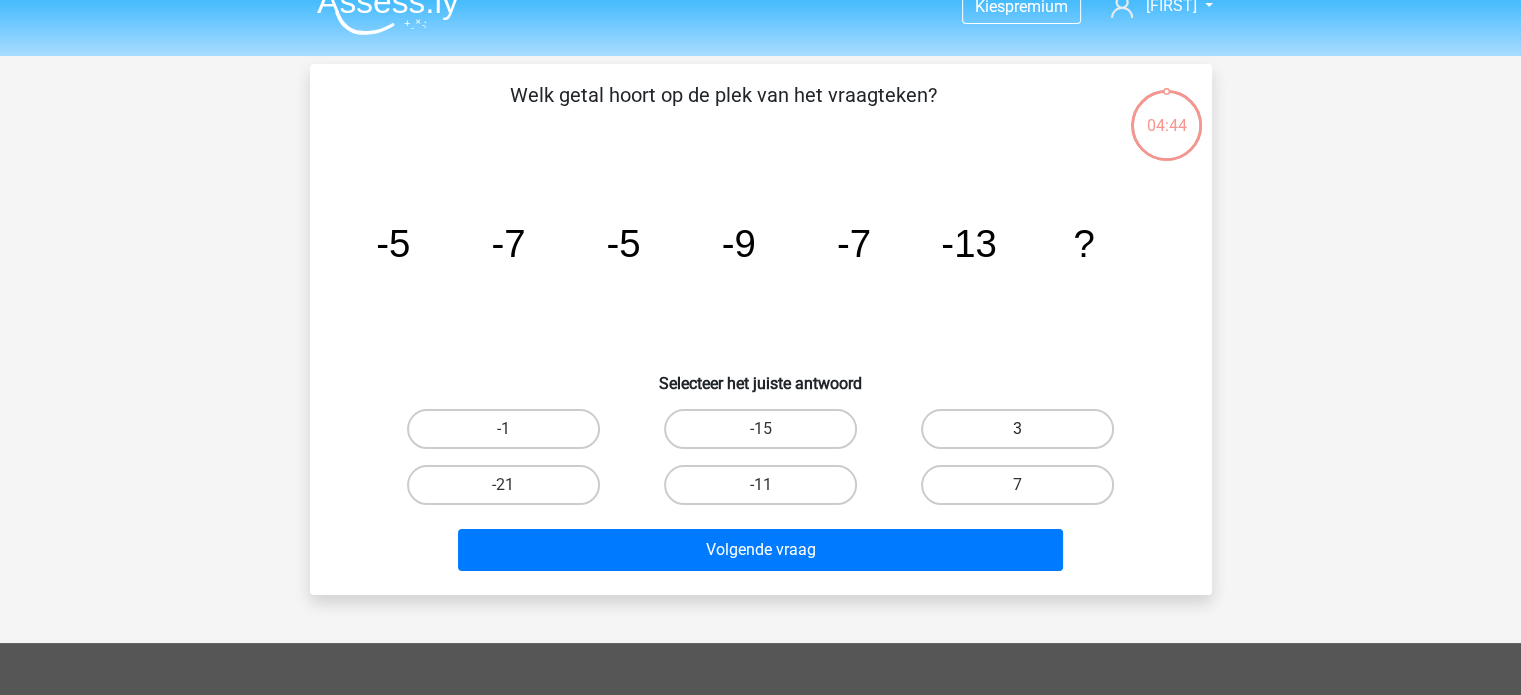 scroll, scrollTop: 0, scrollLeft: 0, axis: both 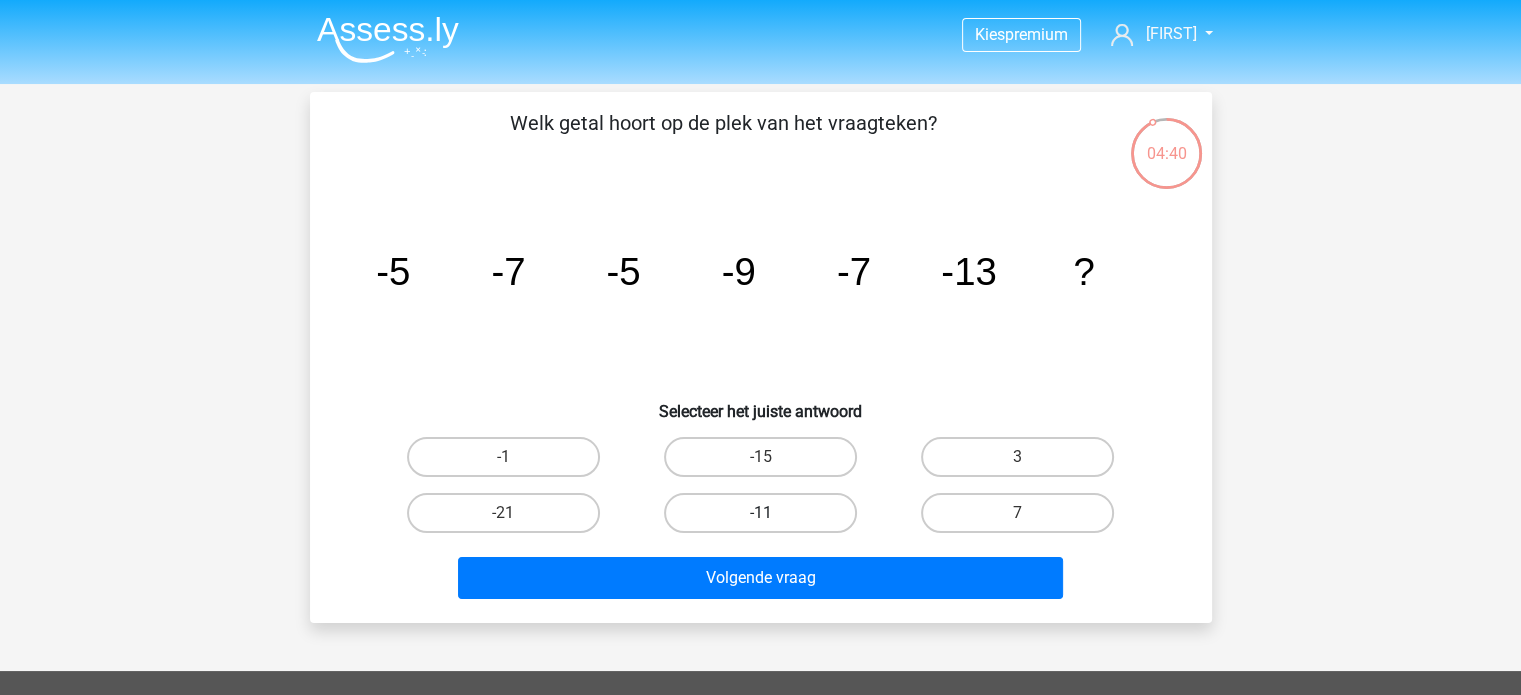 click on "-11" at bounding box center (760, 513) 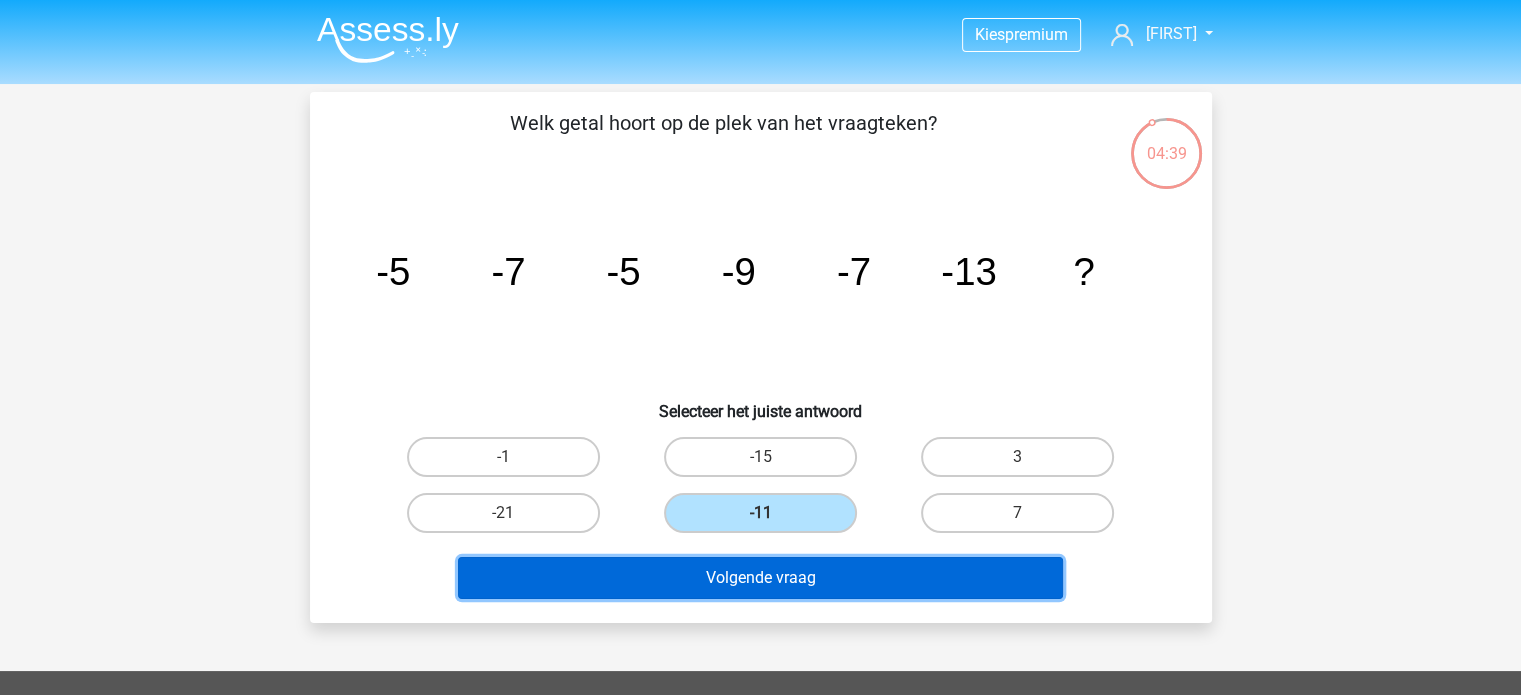 click on "Volgende vraag" at bounding box center (760, 578) 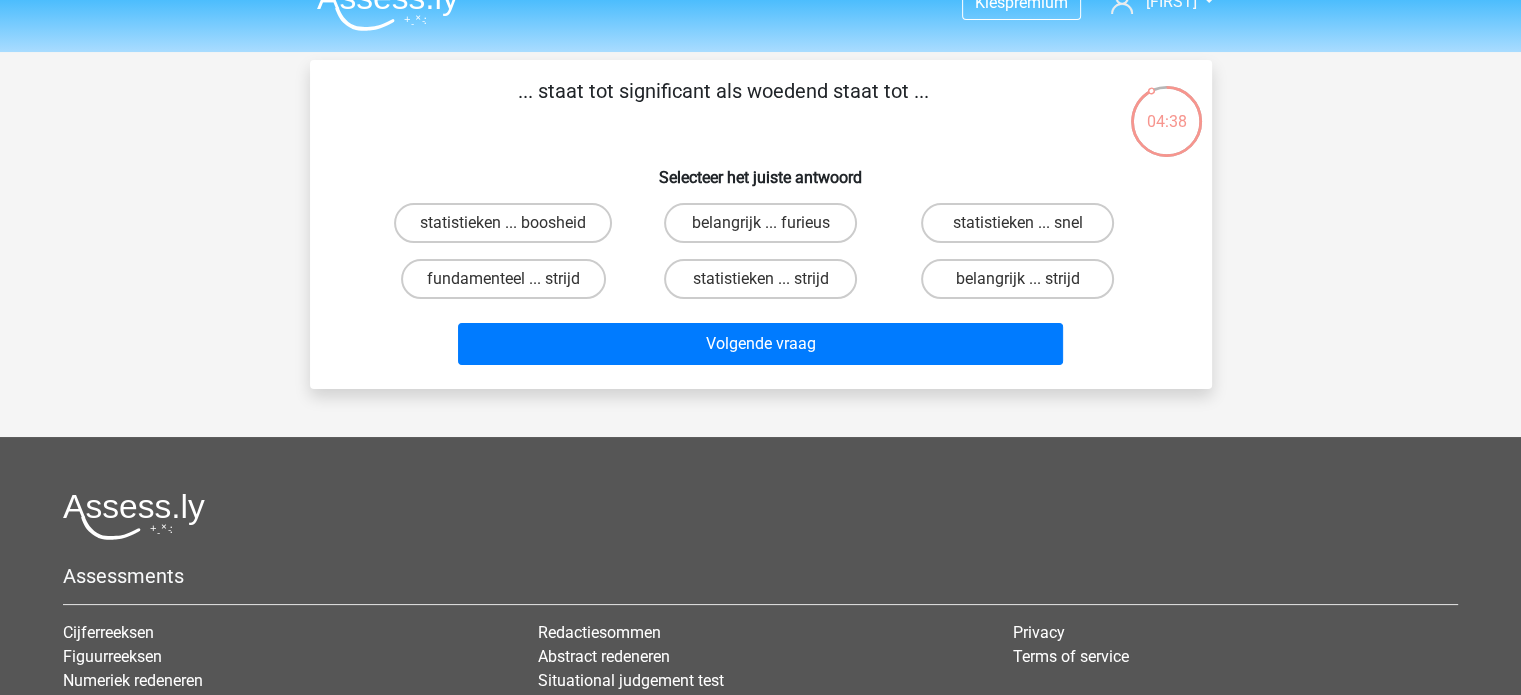 scroll, scrollTop: 0, scrollLeft: 0, axis: both 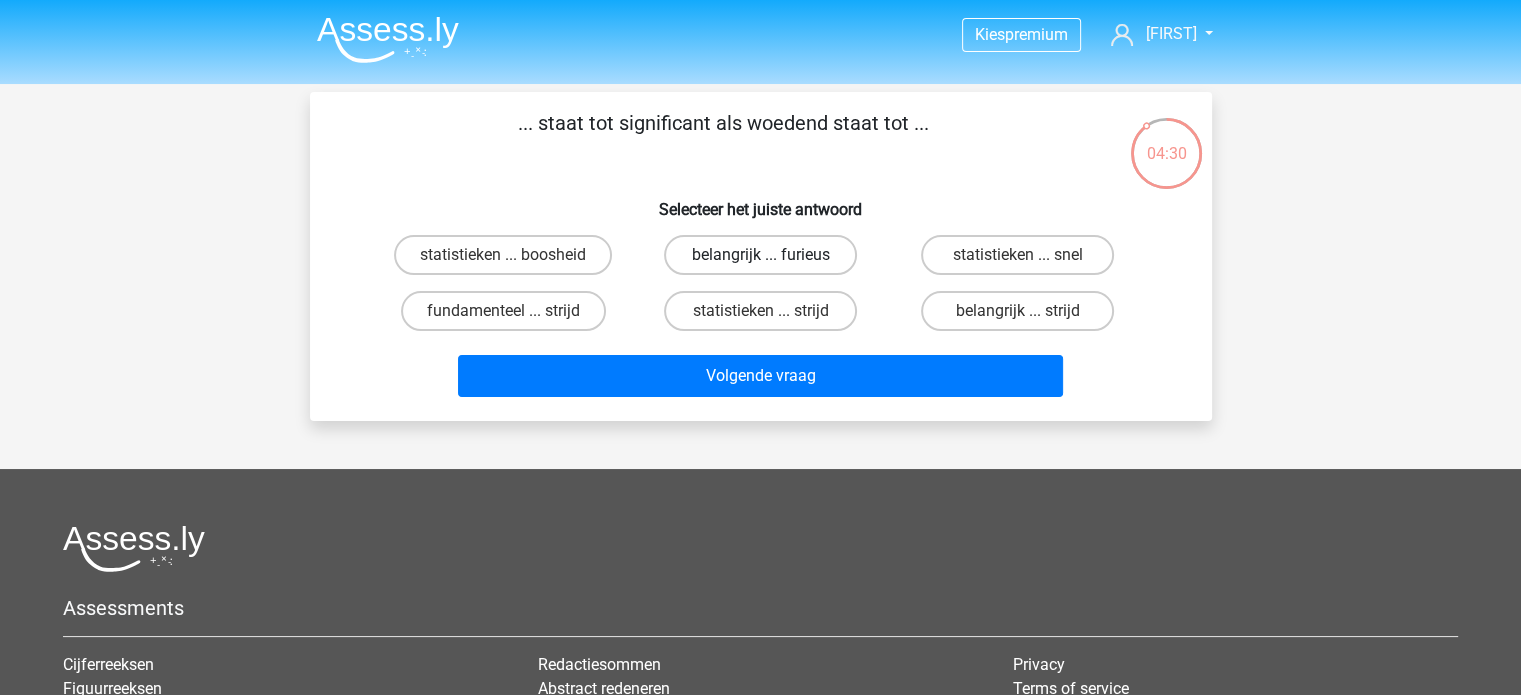 click on "belangrijk ... furieus" at bounding box center [760, 255] 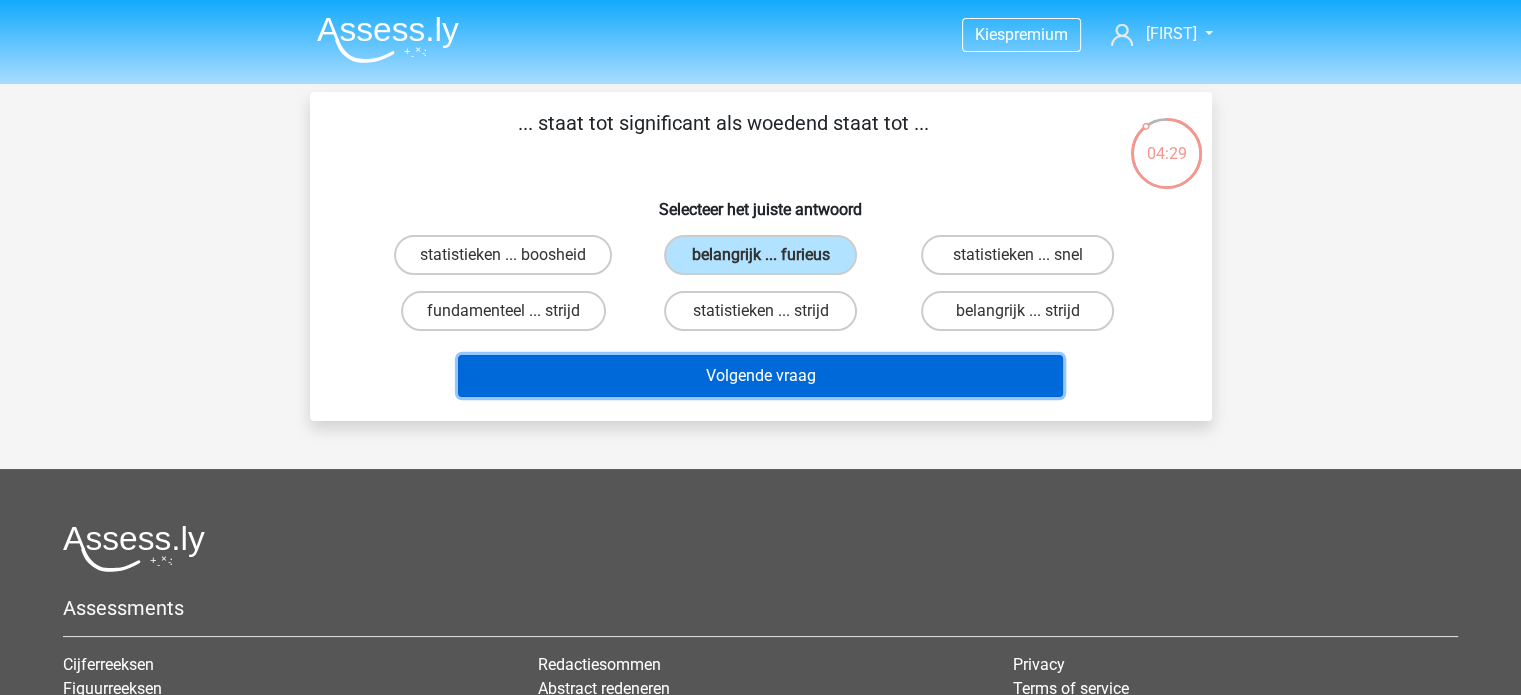 click on "Volgende vraag" at bounding box center [760, 376] 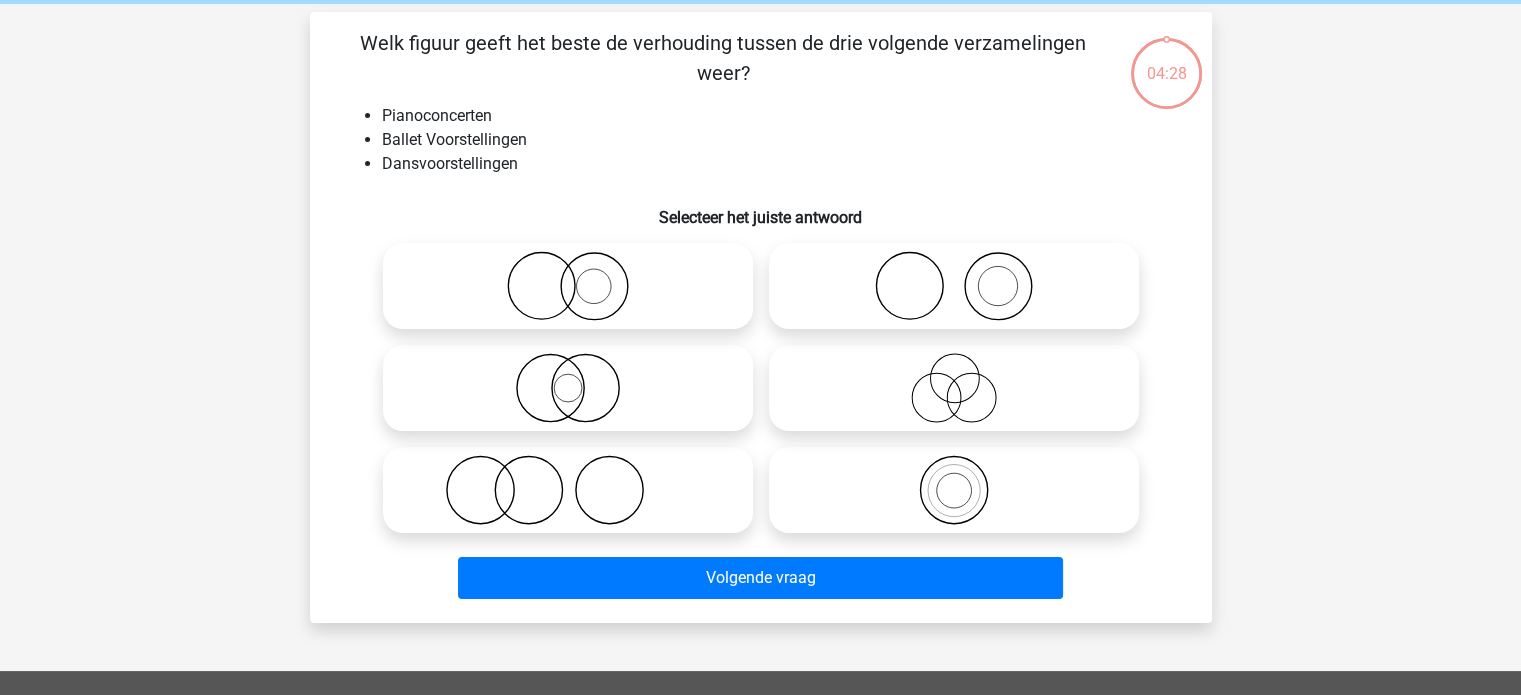 scroll, scrollTop: 0, scrollLeft: 0, axis: both 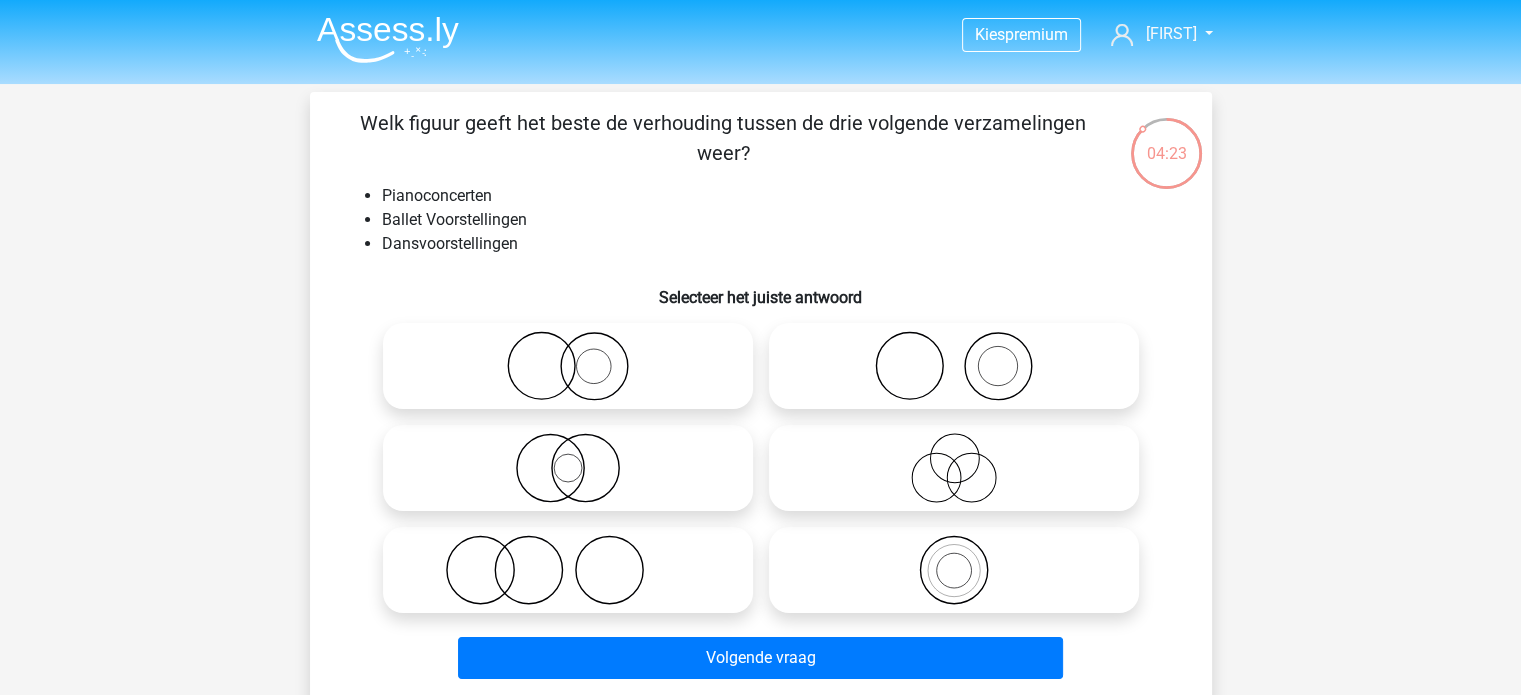click 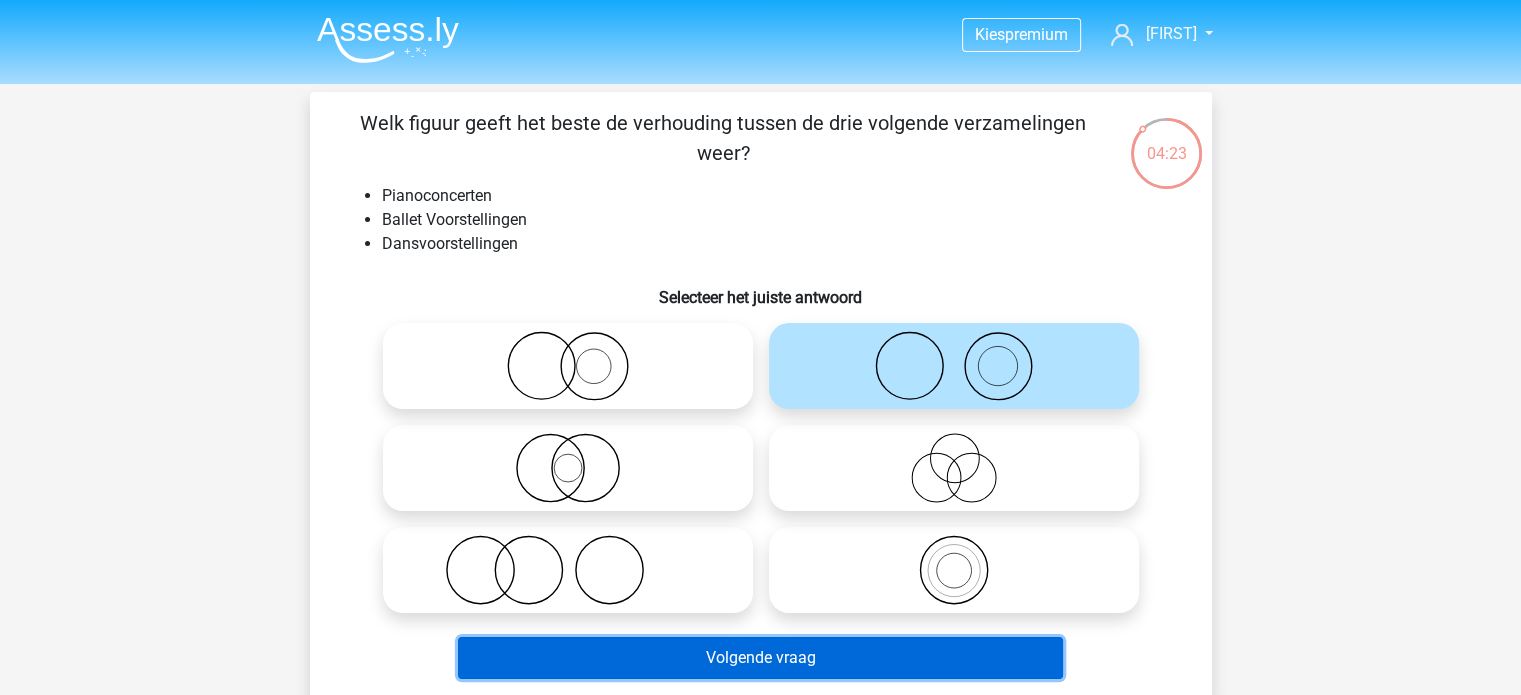 click on "Volgende vraag" at bounding box center (760, 658) 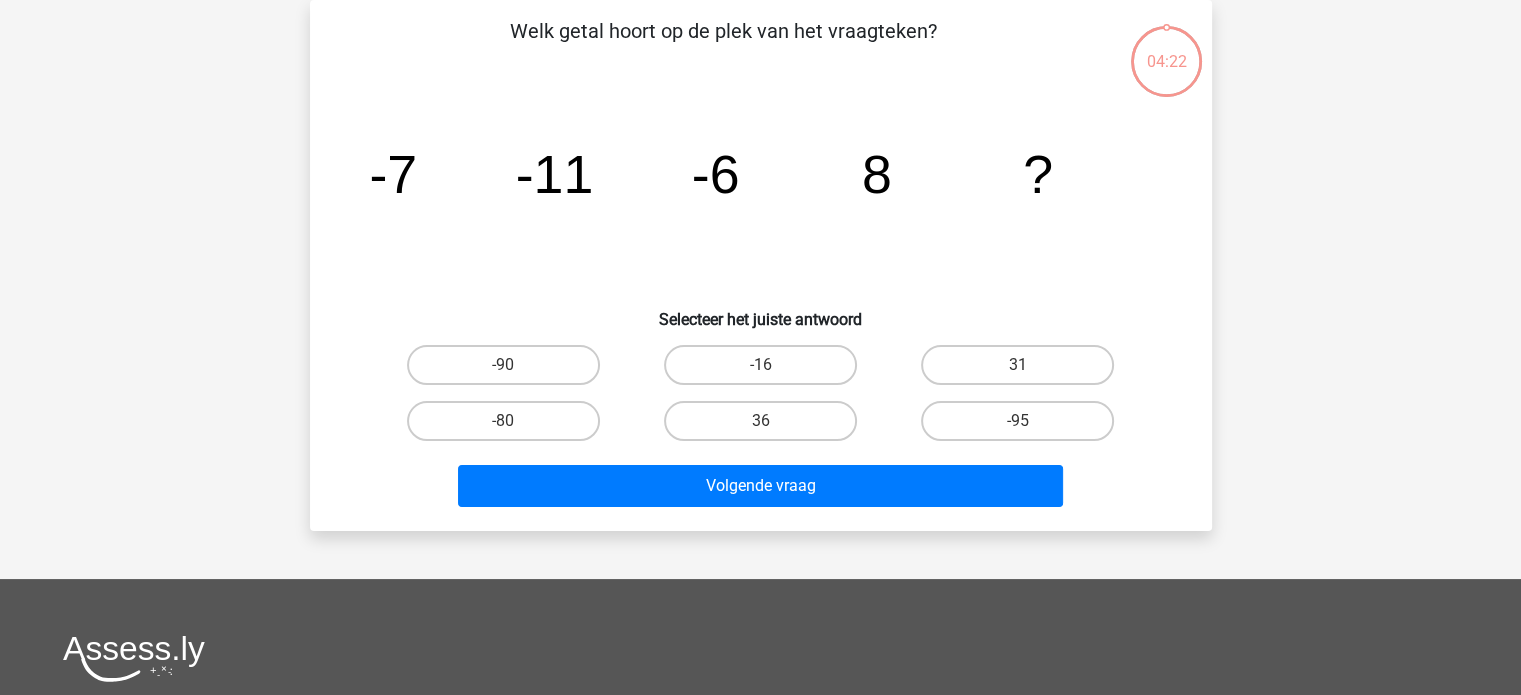 scroll, scrollTop: 0, scrollLeft: 0, axis: both 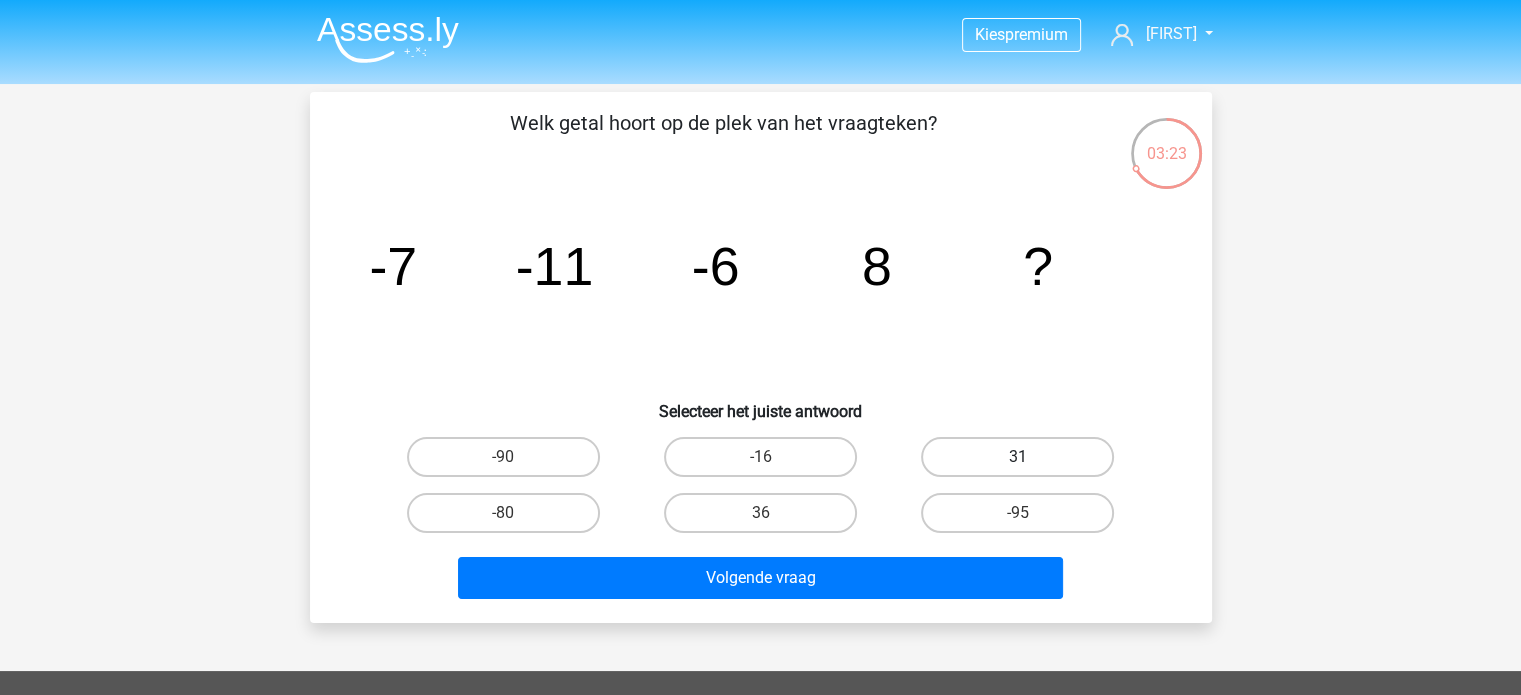 click on "31" at bounding box center (1017, 457) 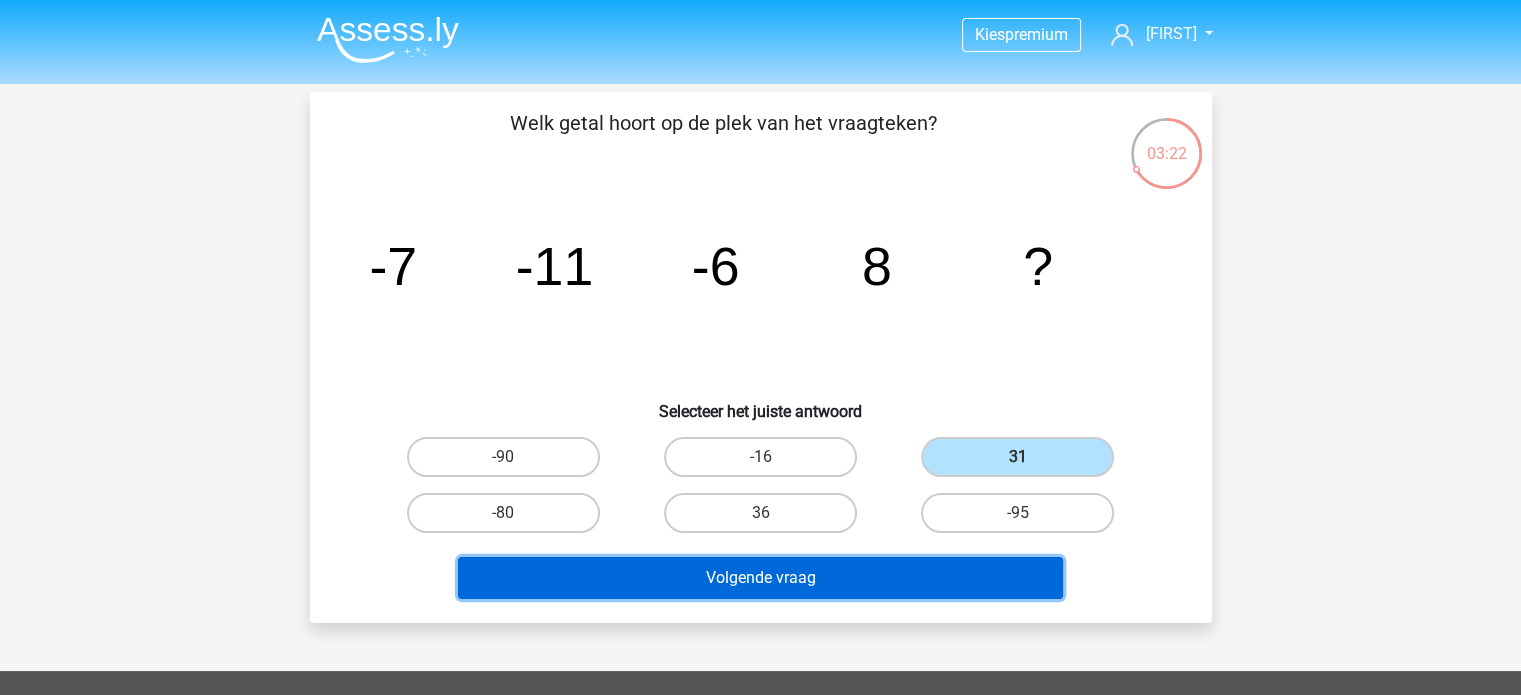 click on "Volgende vraag" at bounding box center [760, 578] 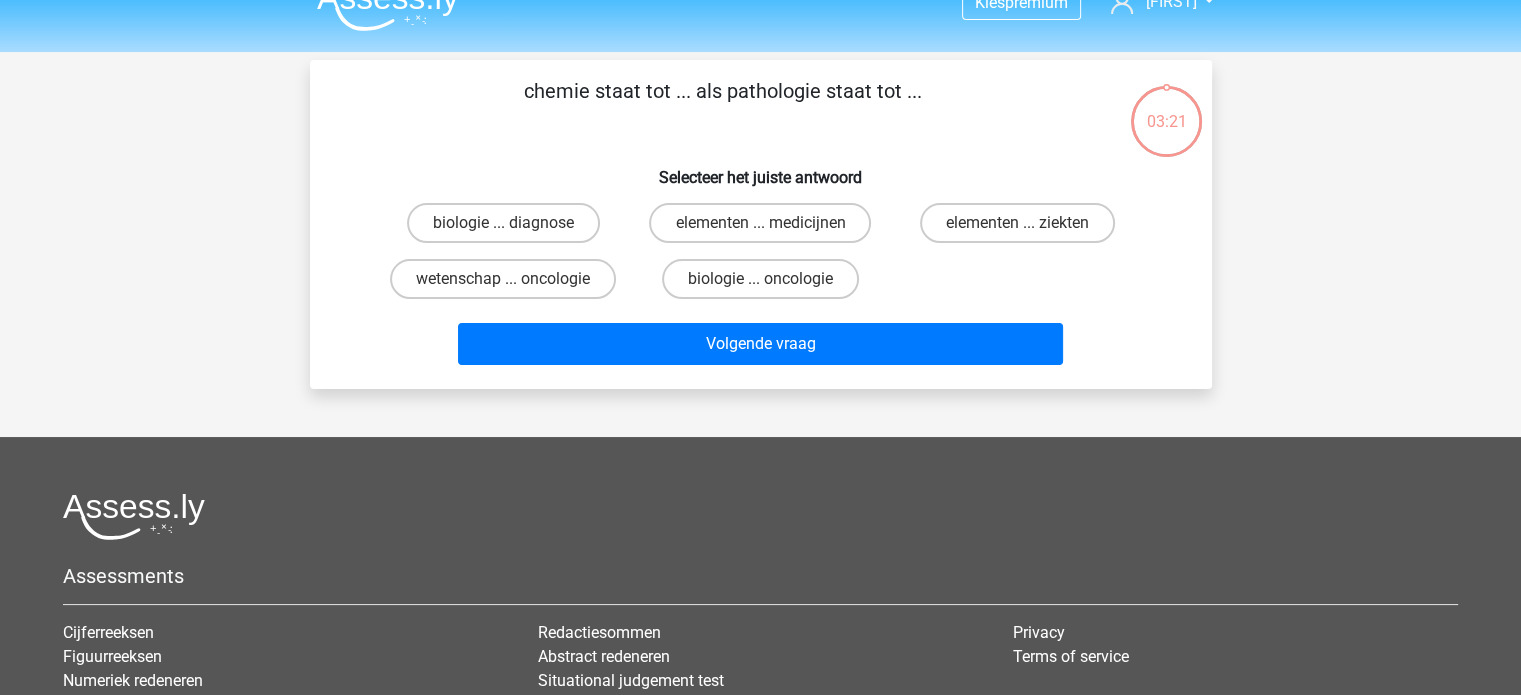 scroll, scrollTop: 0, scrollLeft: 0, axis: both 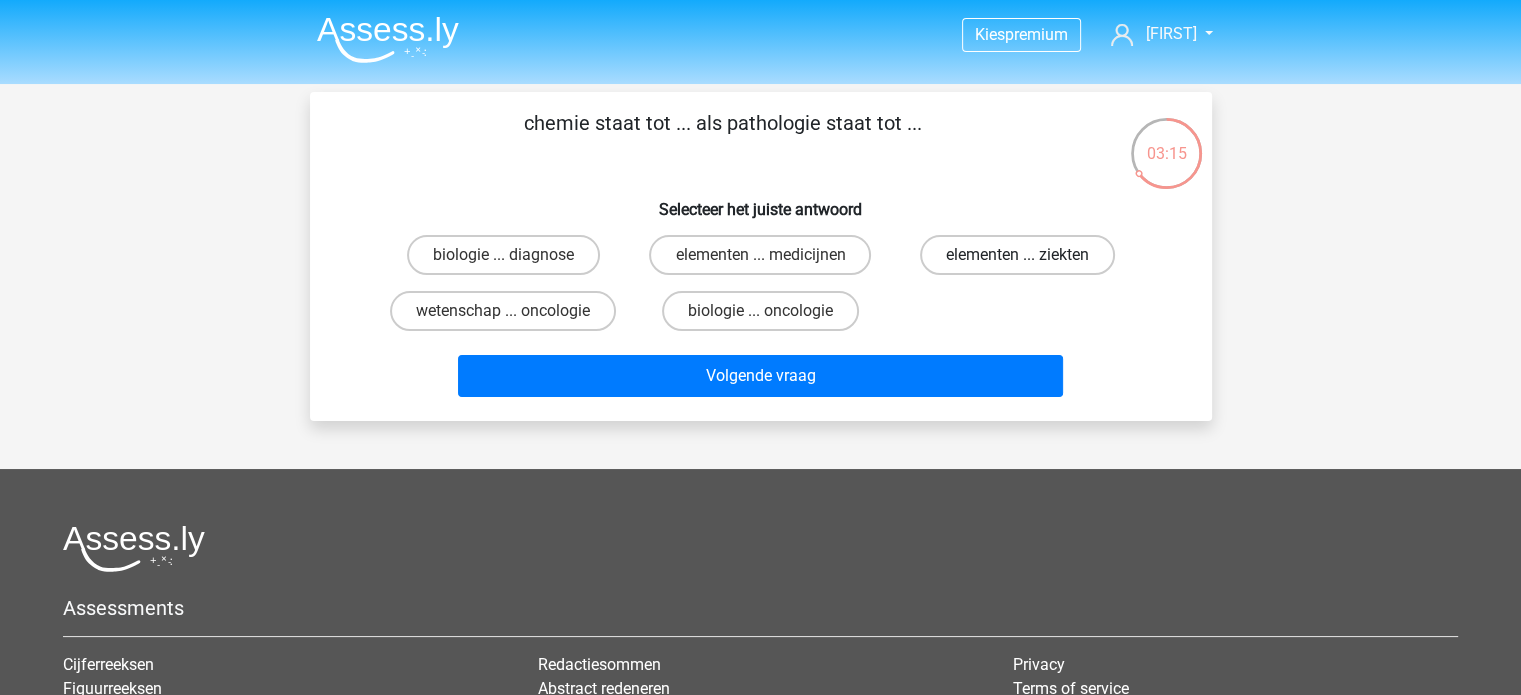 click on "elementen ... ziekten" at bounding box center [1017, 255] 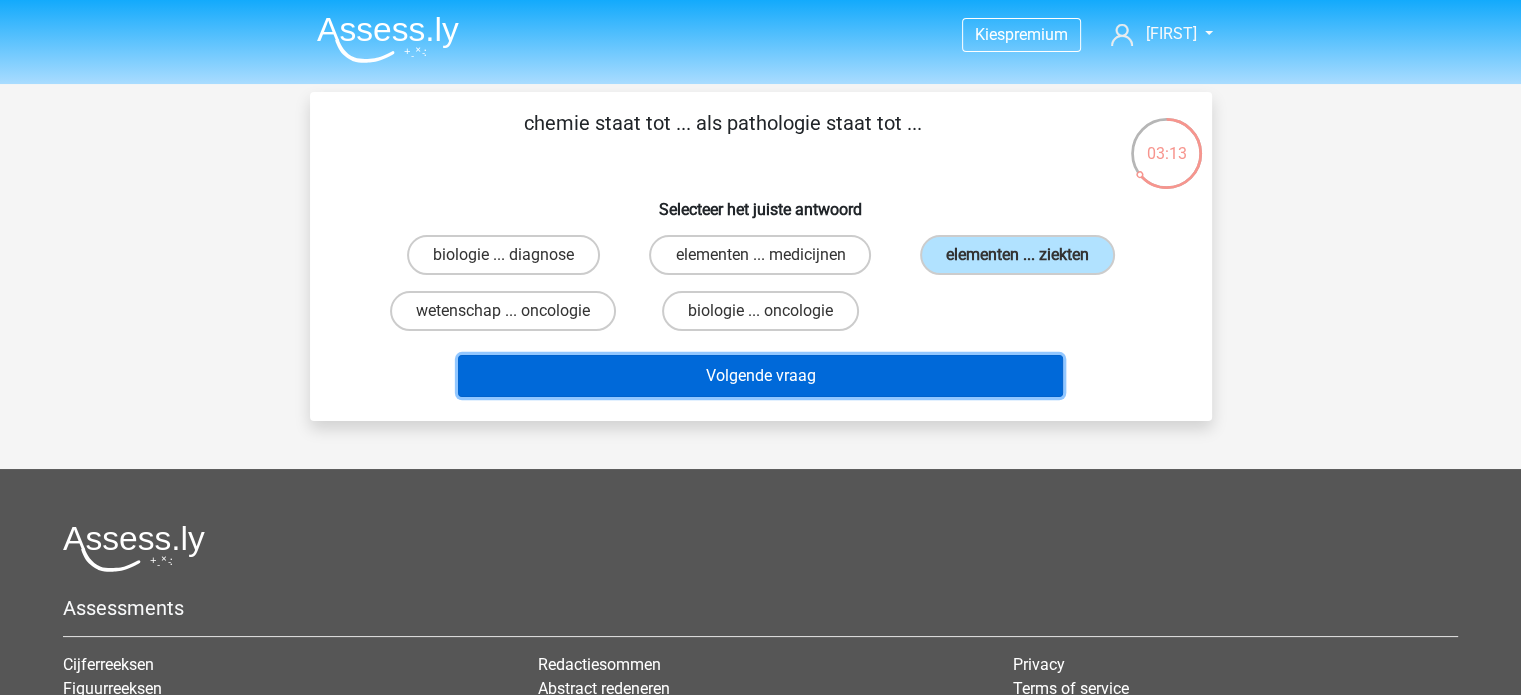 click on "Volgende vraag" at bounding box center [760, 376] 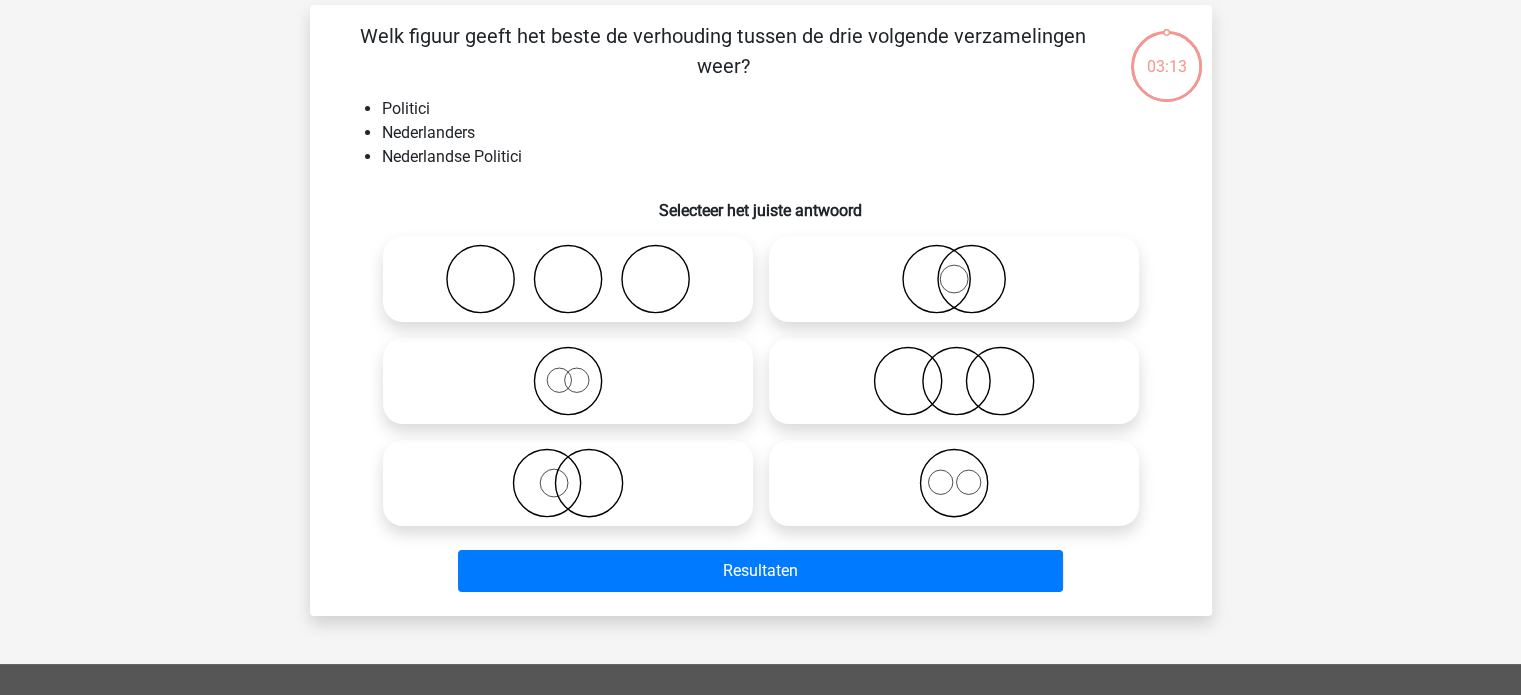 scroll, scrollTop: 92, scrollLeft: 0, axis: vertical 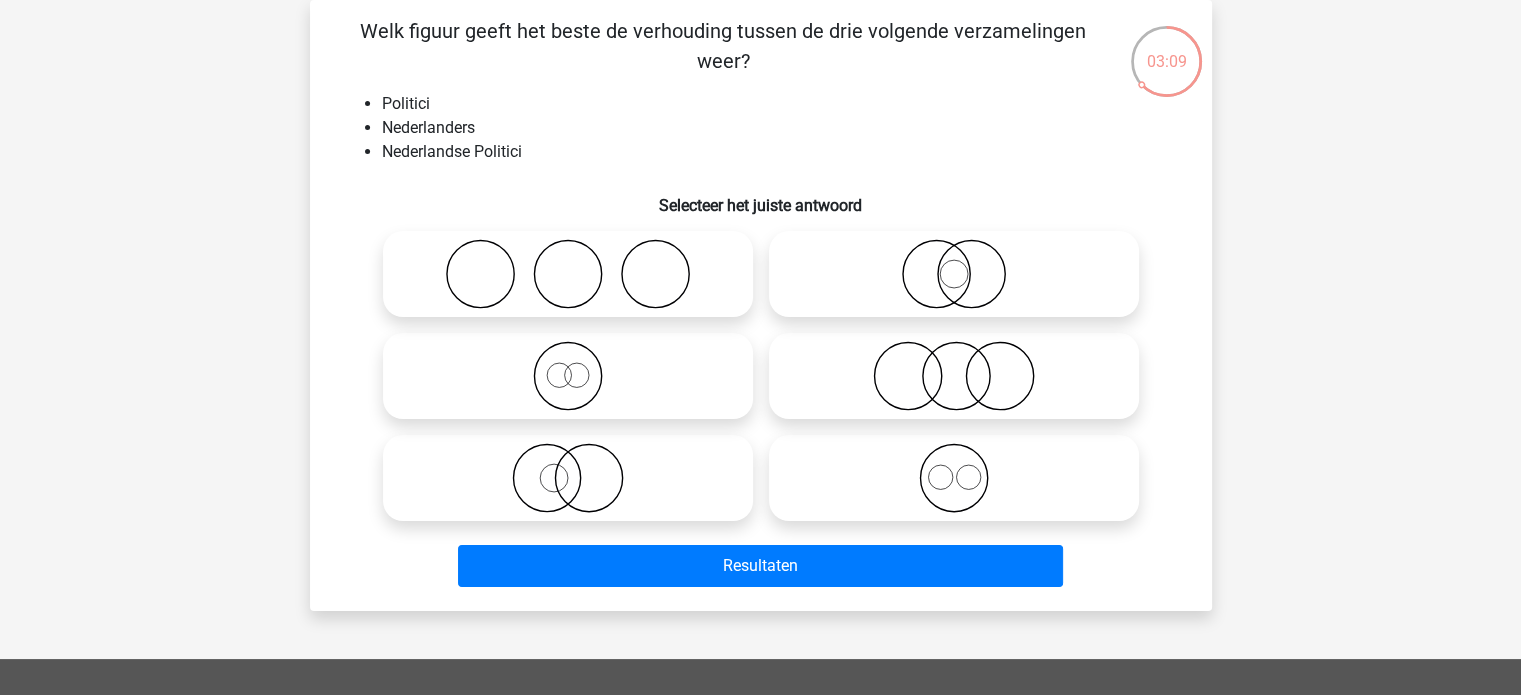 click 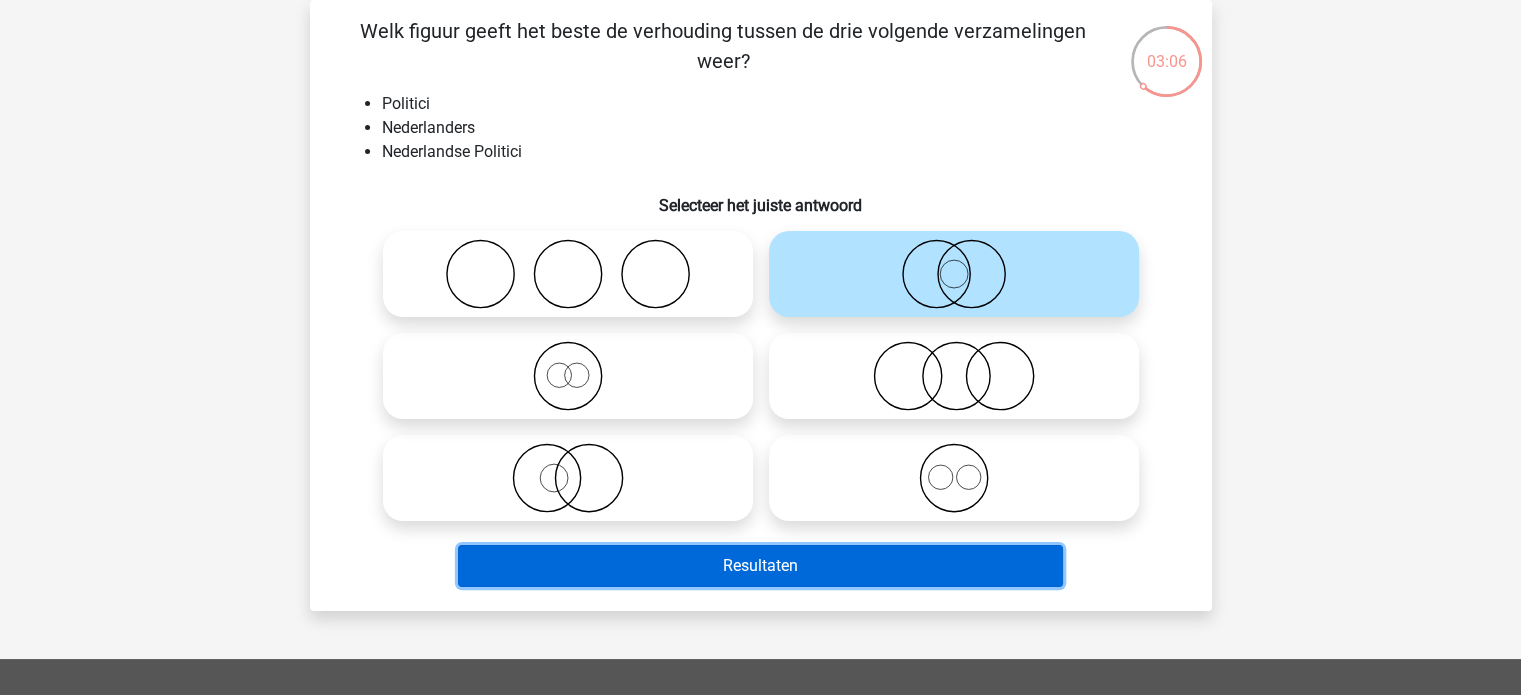 click on "Resultaten" at bounding box center (760, 566) 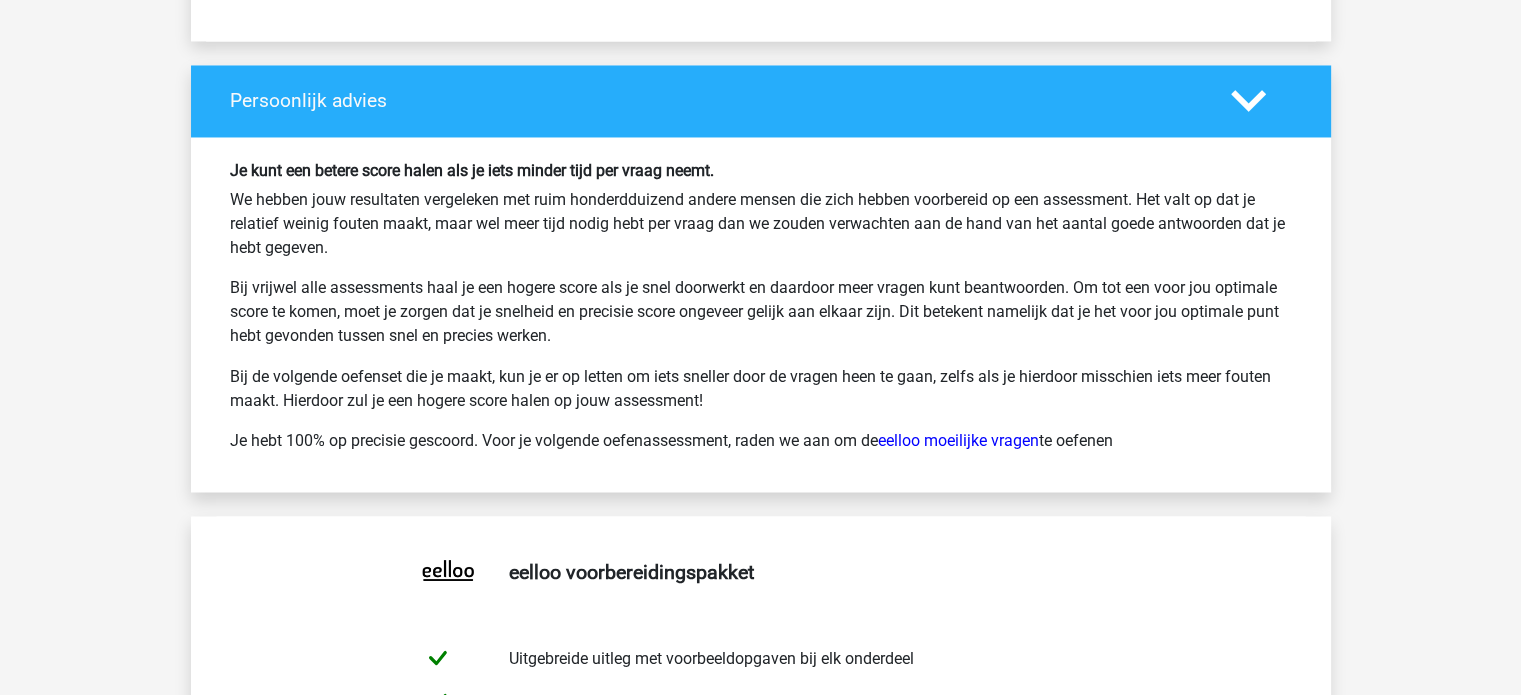 scroll, scrollTop: 3500, scrollLeft: 0, axis: vertical 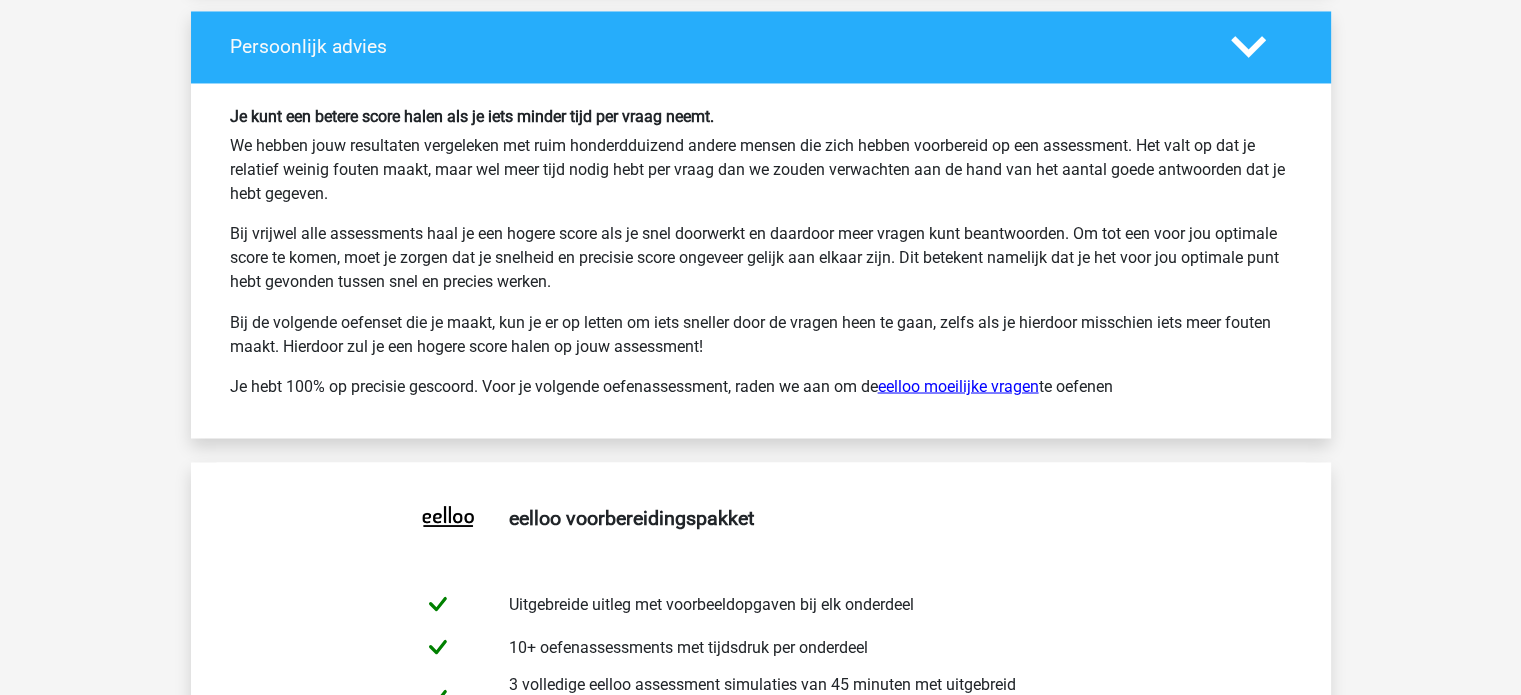 click on "eelloo moeilijke vragen" at bounding box center [958, 385] 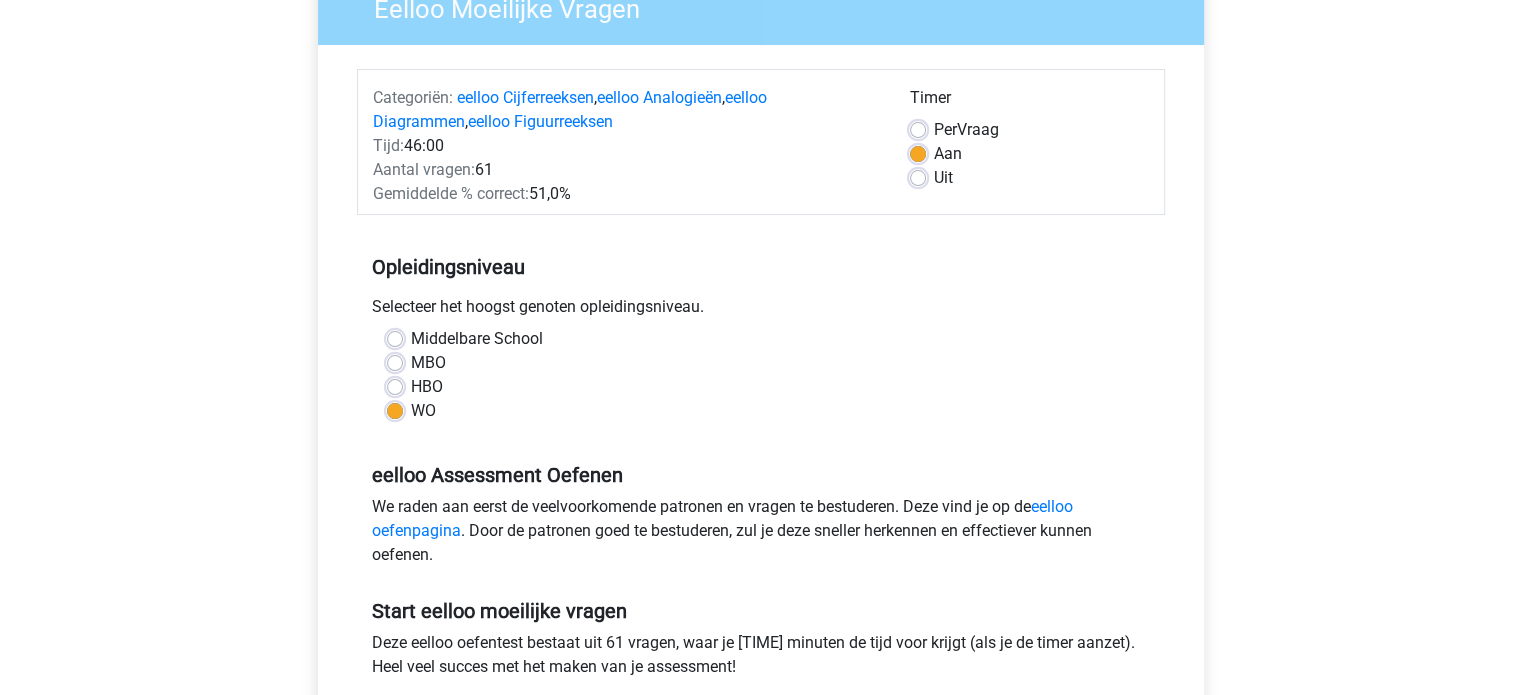 scroll, scrollTop: 500, scrollLeft: 0, axis: vertical 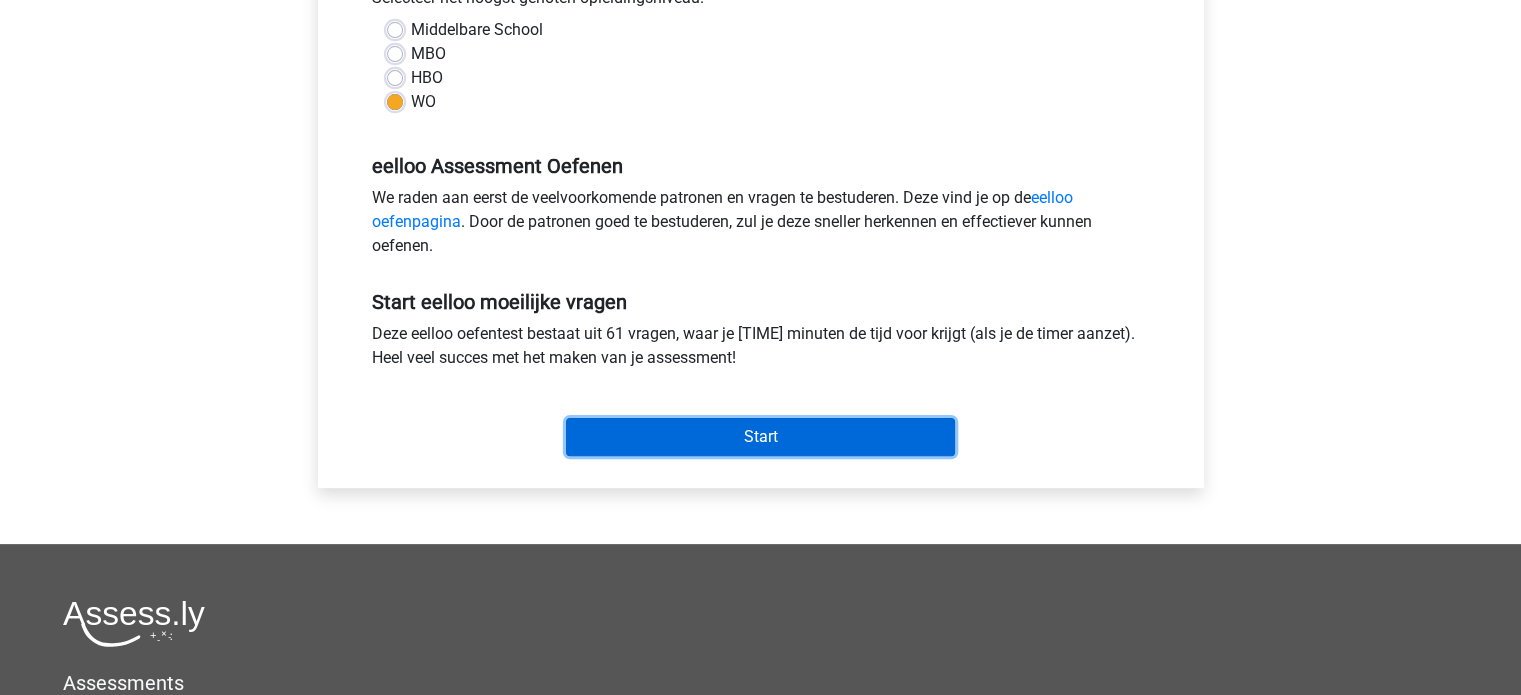 click on "Start" at bounding box center (760, 437) 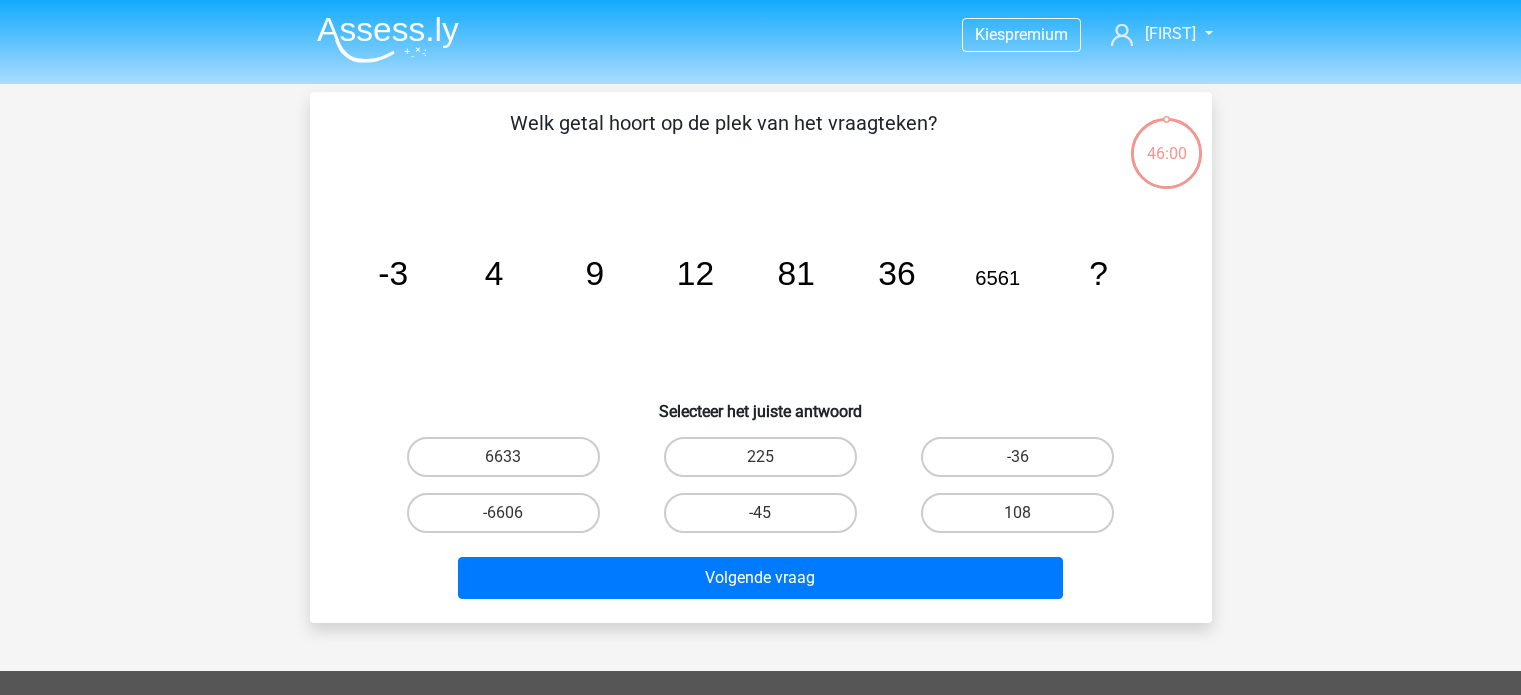 scroll, scrollTop: 0, scrollLeft: 0, axis: both 